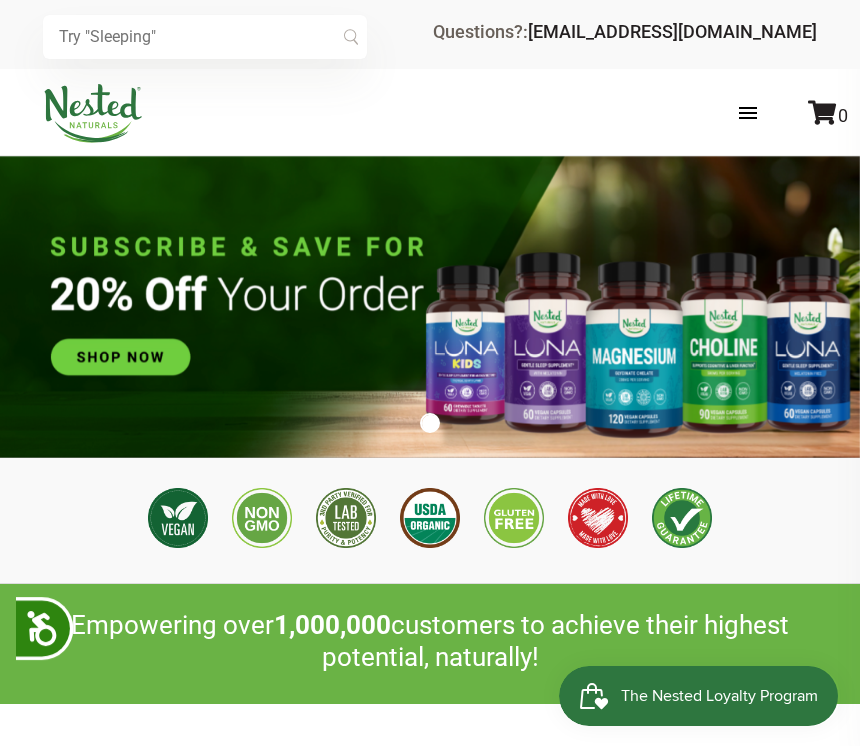 scroll, scrollTop: 0, scrollLeft: 0, axis: both 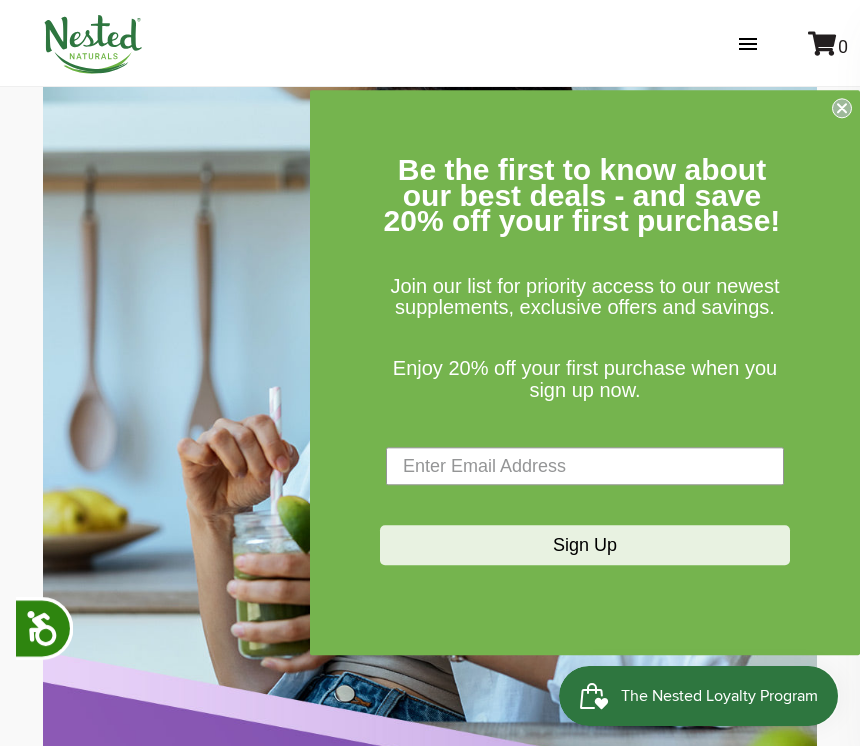 click at bounding box center [585, 467] 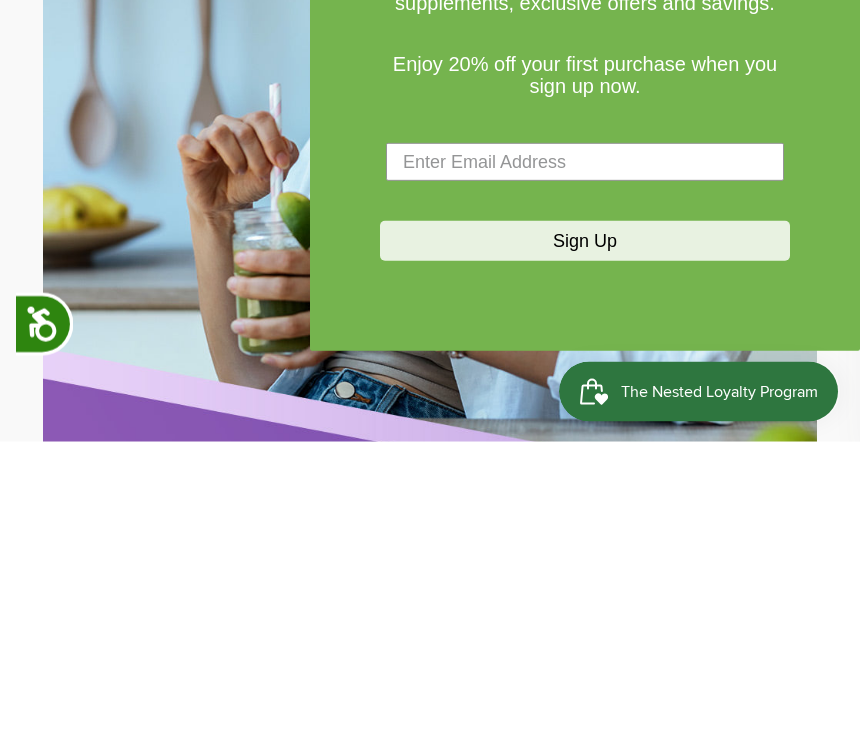 type on "lhsmith@fuse.net" 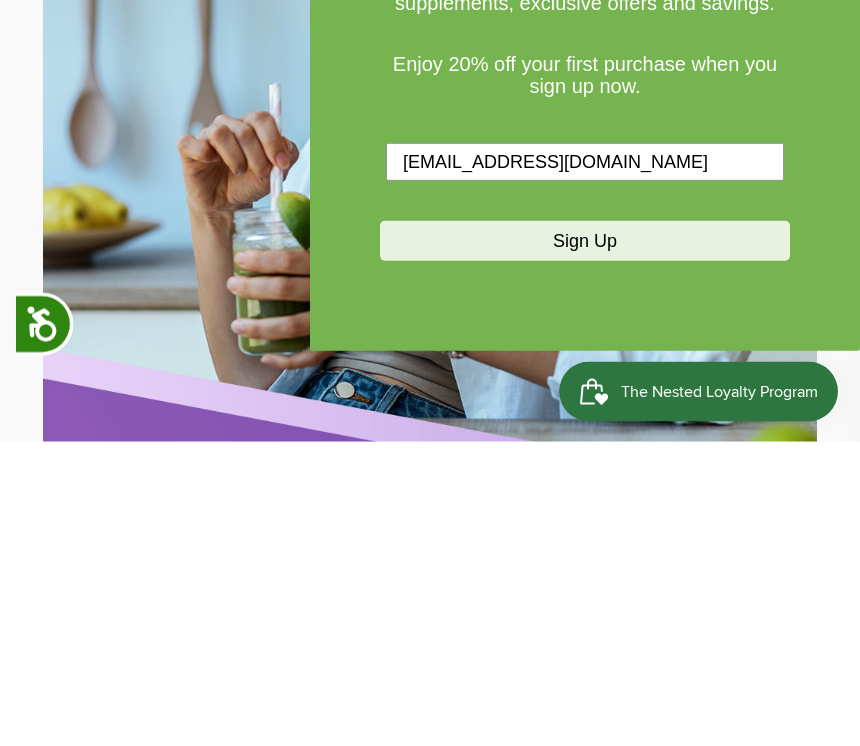 scroll, scrollTop: 4659, scrollLeft: 0, axis: vertical 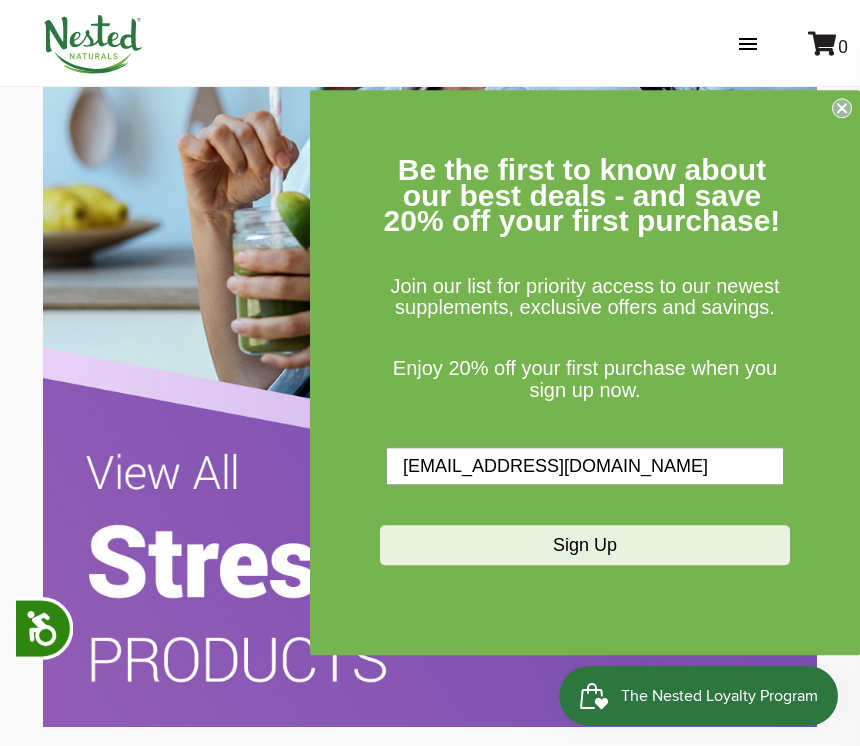 click on "Sign Up" at bounding box center (585, 546) 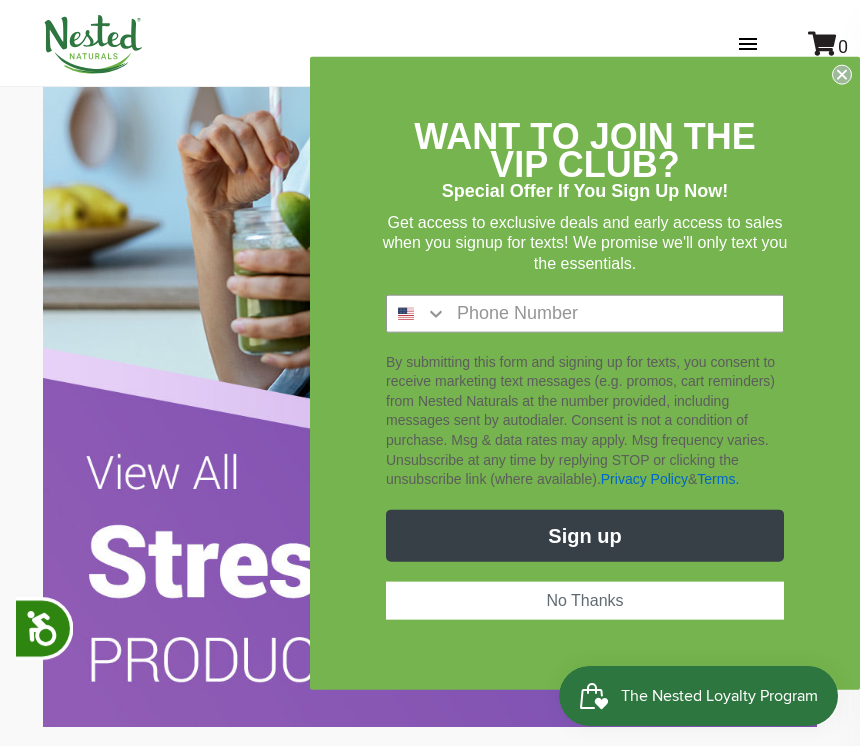 scroll, scrollTop: 0, scrollLeft: 1416, axis: horizontal 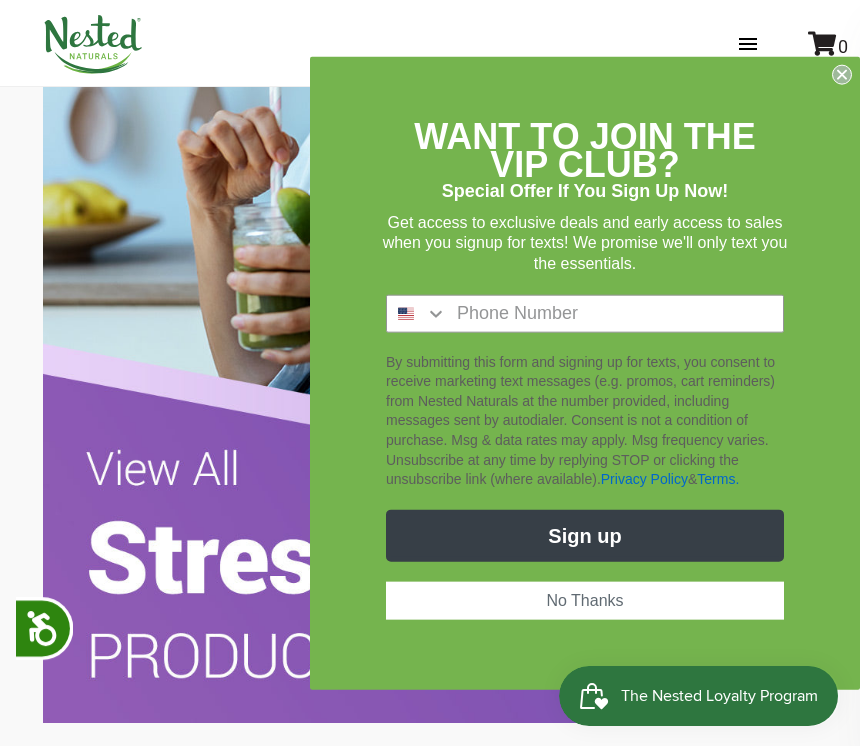 click on "No Thanks" at bounding box center [585, 600] 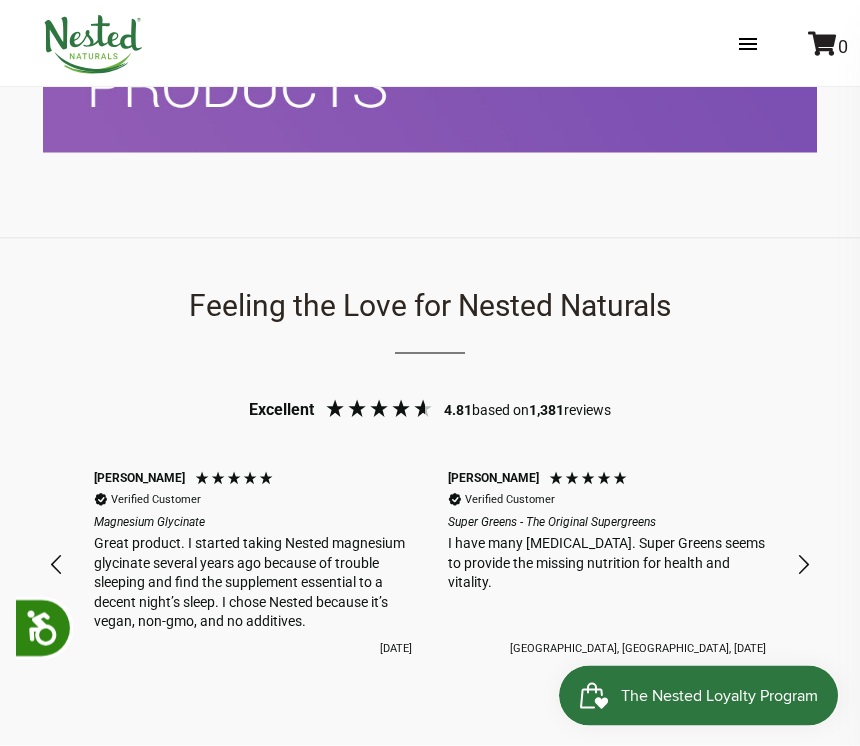 scroll, scrollTop: 5283, scrollLeft: 0, axis: vertical 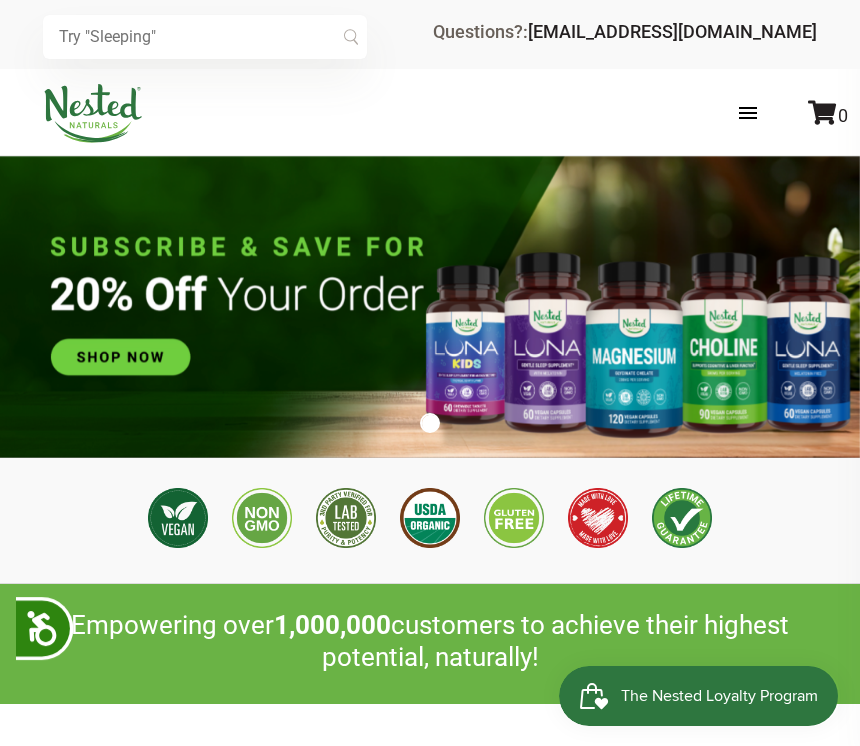 click at bounding box center (768, 113) 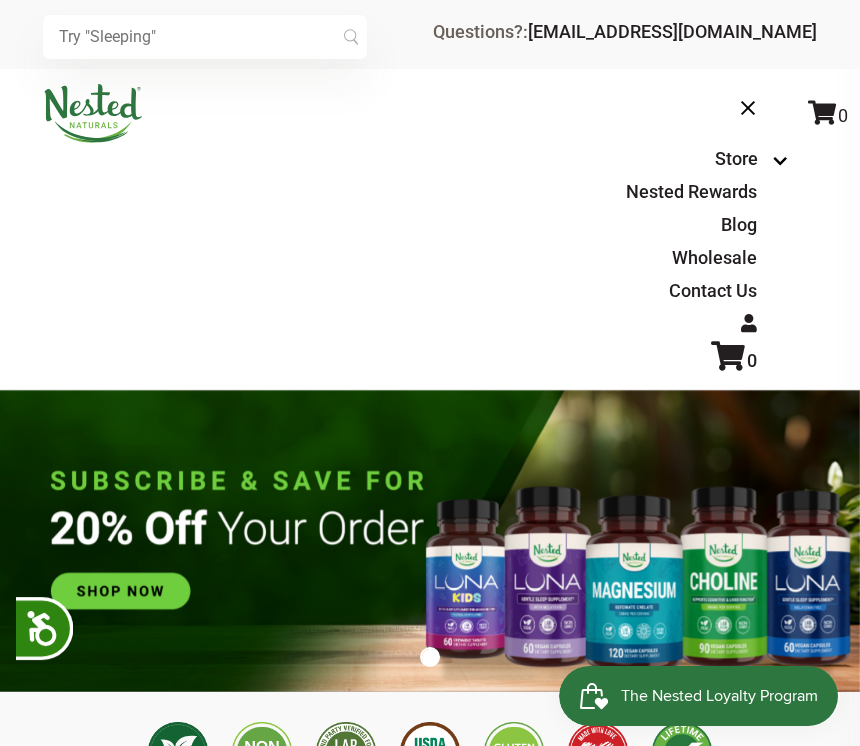 scroll, scrollTop: 0, scrollLeft: 2478, axis: horizontal 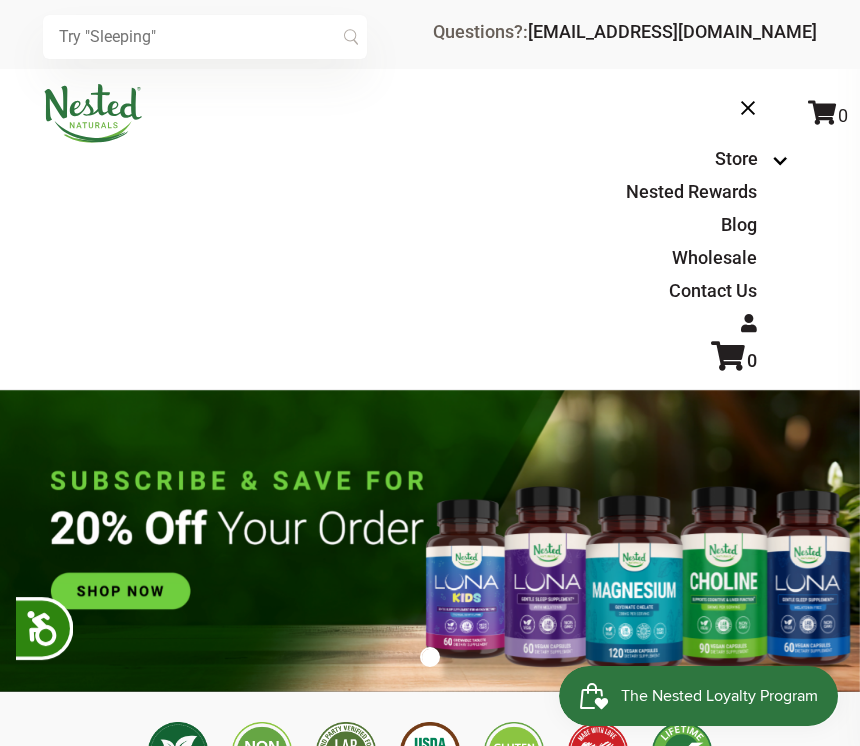 click on "Store
Healthy Aging
Super Greens
D-Mannose
Choline
Restful Sleep
LUNA Sleep Supplement
LUNA Melatonin Free
LUNA Kids Sleep Aid
Magnesium
5-HTP
Vitality
Super Greens
Stress Relief
Magnesium
5-HTP
Healthy Aging Bundles
Restful Sleep Bundle
Store
Healthy Aging
Super Greens
D-Mannose
Choline
Restful Sleep
LUNA Sleep Supplement
LUNA Melatonin Free
LUNA Kids Sleep Aid
Magnesium
5-HTP
Vitality
Super Greens
Stress Relief
Magnesium
5-HTP
Healthy Aging Bundles
Restful Sleep Bundle
Nested Rewards
Blog
Wholesale
Contact Us
0
0" at bounding box center (430, 230) 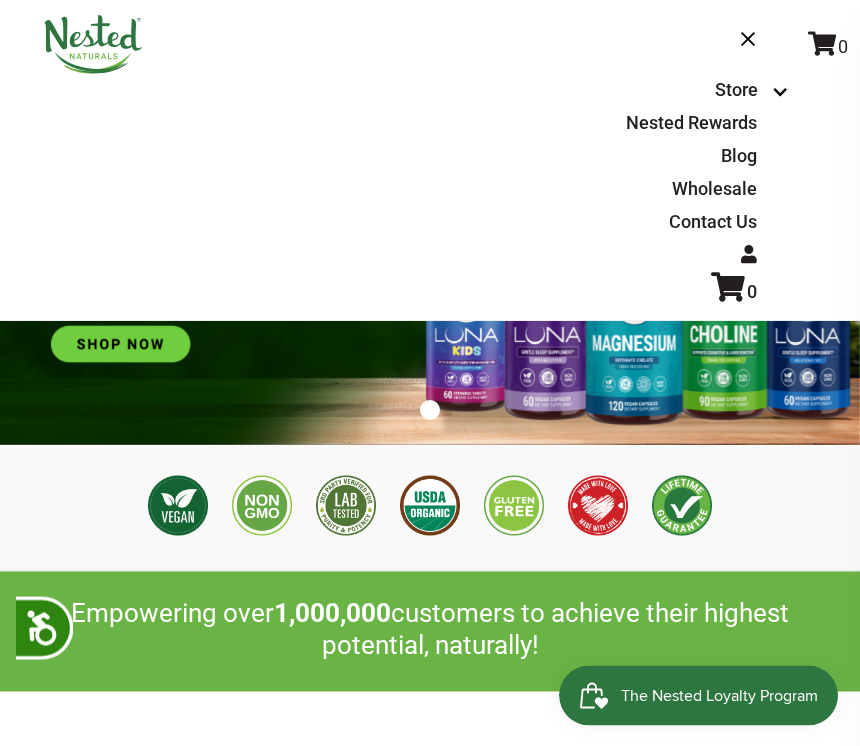 scroll, scrollTop: 0, scrollLeft: 0, axis: both 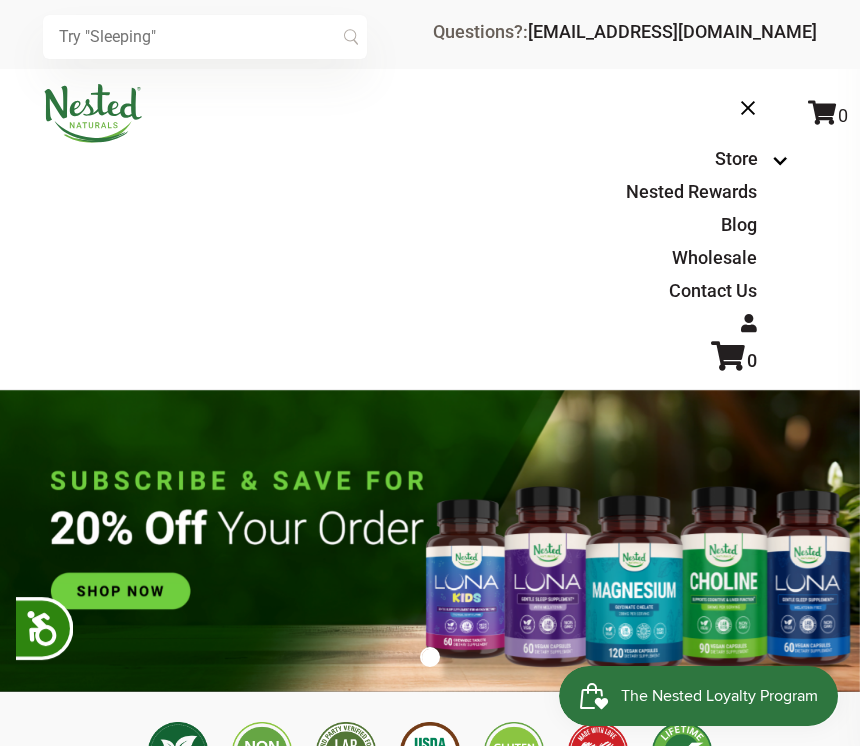 click at bounding box center (205, 37) 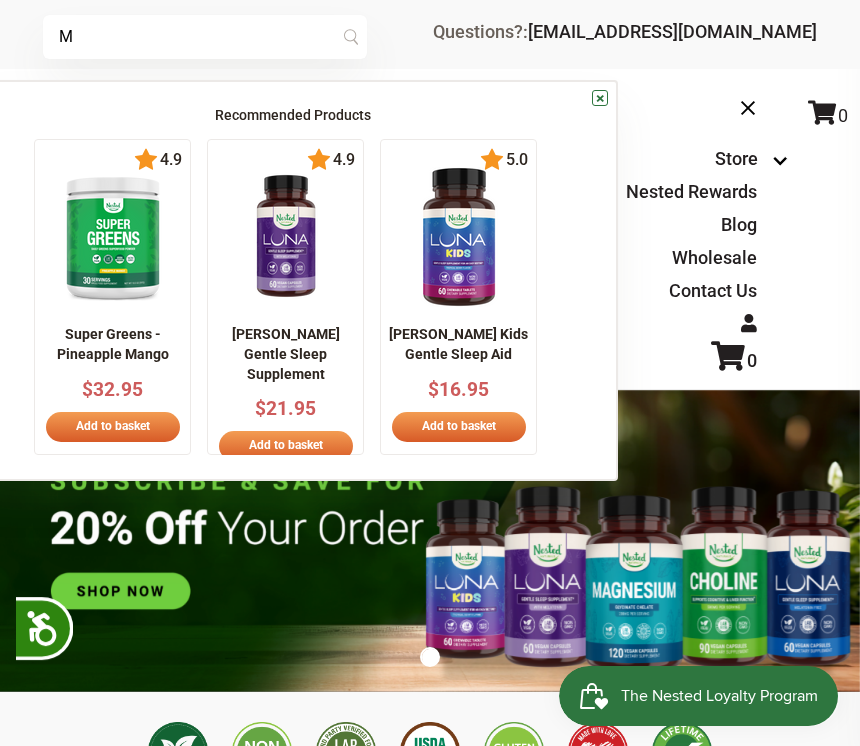 scroll, scrollTop: 0, scrollLeft: 3186, axis: horizontal 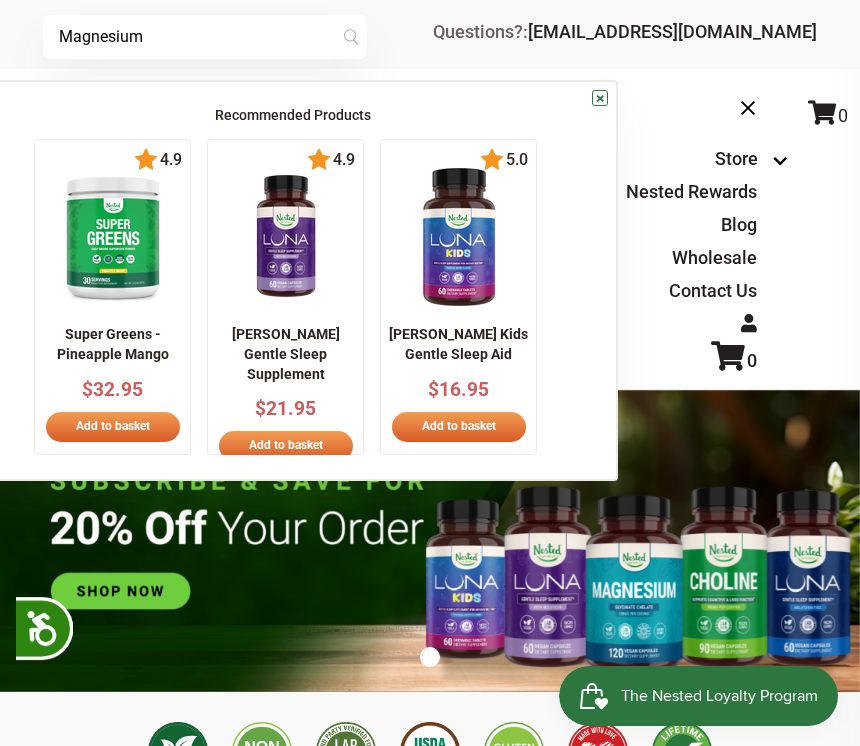 type on "Magnesium" 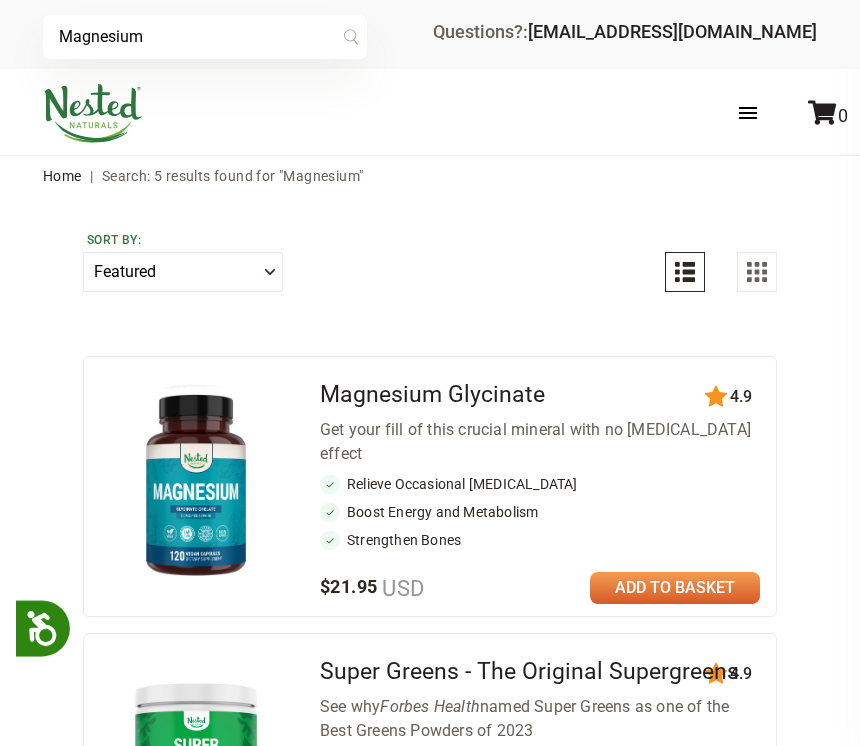 scroll, scrollTop: 0, scrollLeft: 0, axis: both 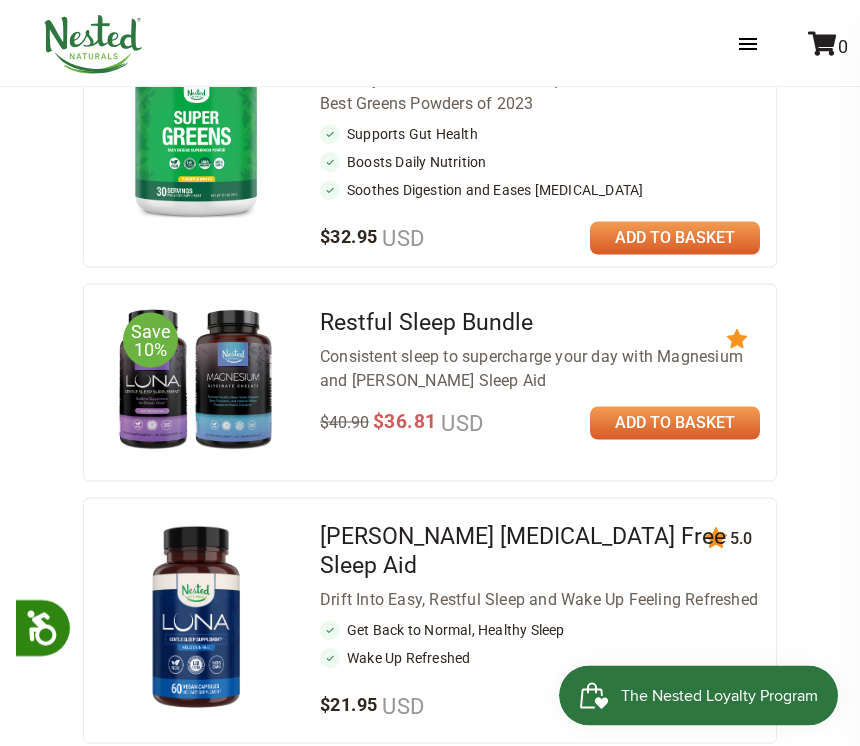 click at bounding box center [196, 381] 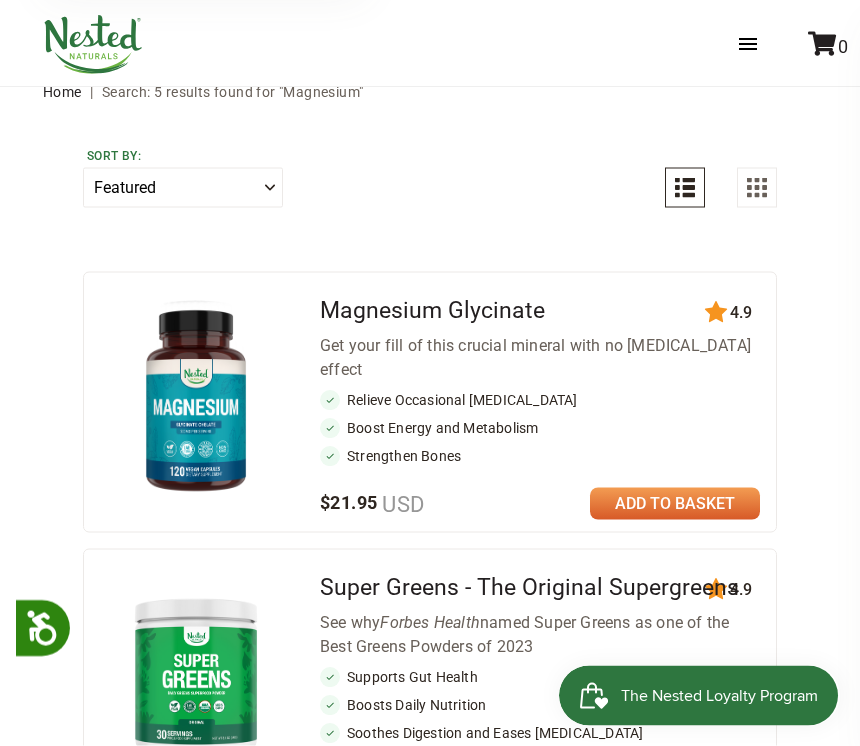 scroll, scrollTop: 86, scrollLeft: 0, axis: vertical 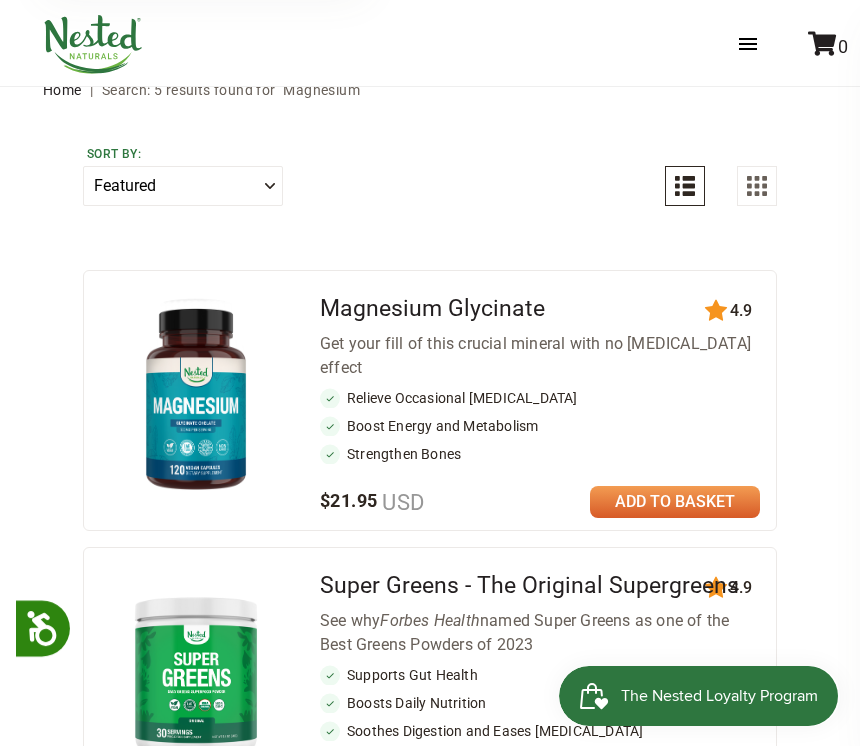 click at bounding box center [196, 399] 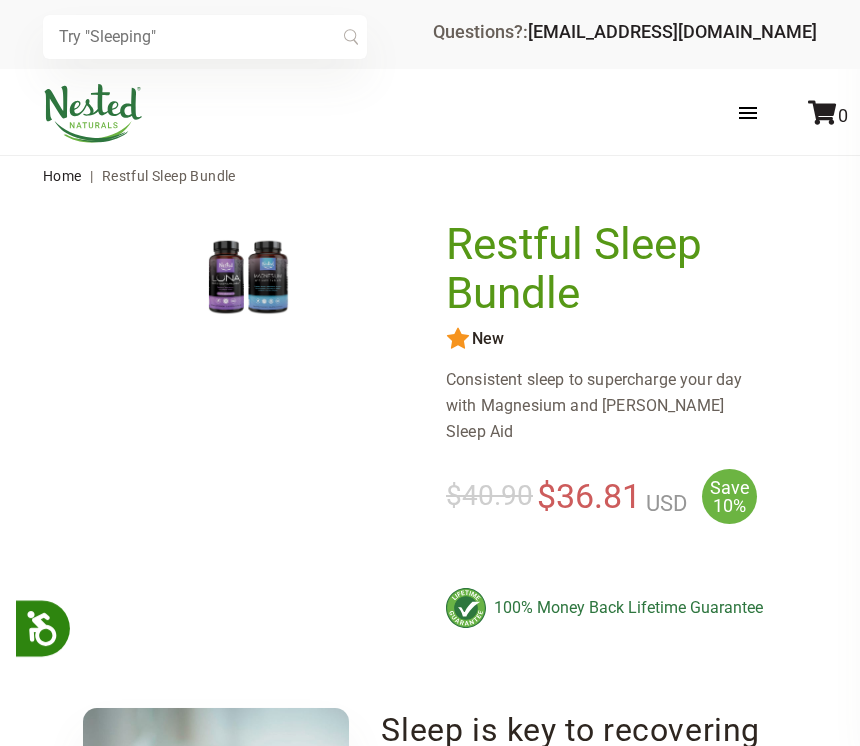 scroll, scrollTop: 0, scrollLeft: 0, axis: both 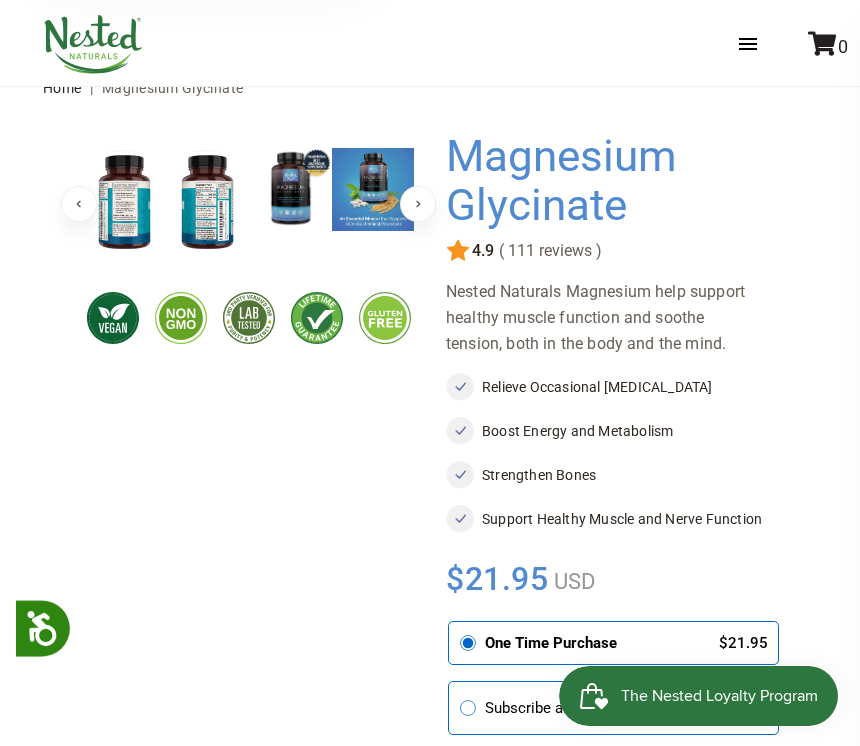 click on "Next" at bounding box center (418, 204) 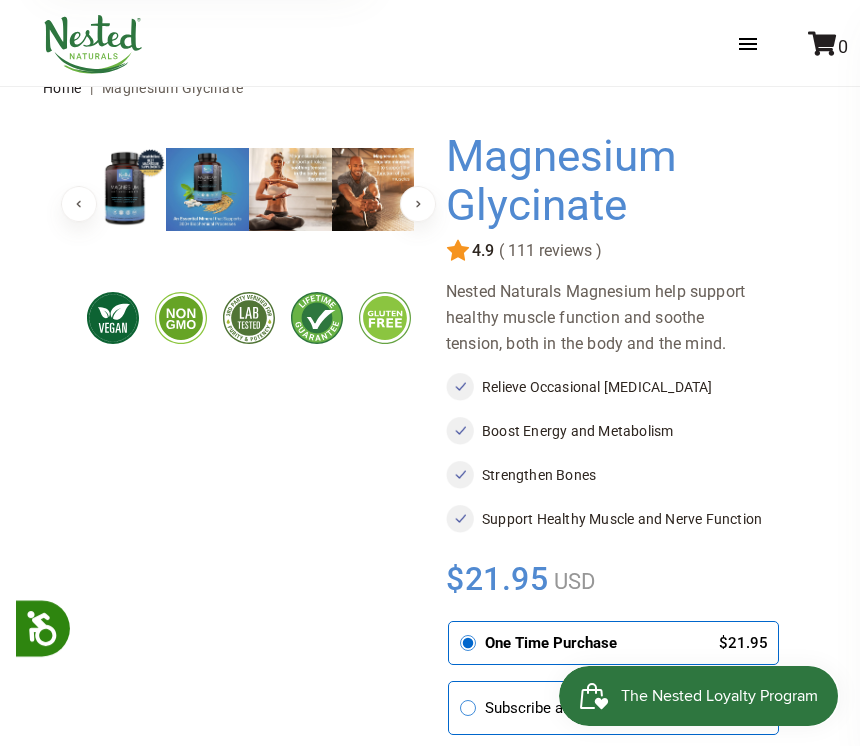 click at bounding box center (207, 189) 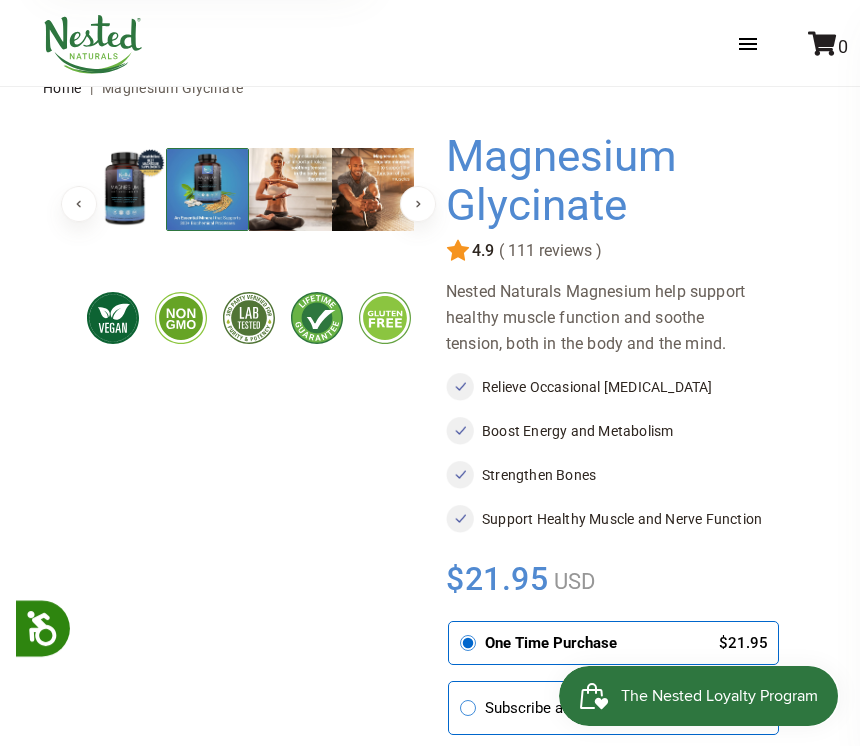 click at bounding box center [124, 189] 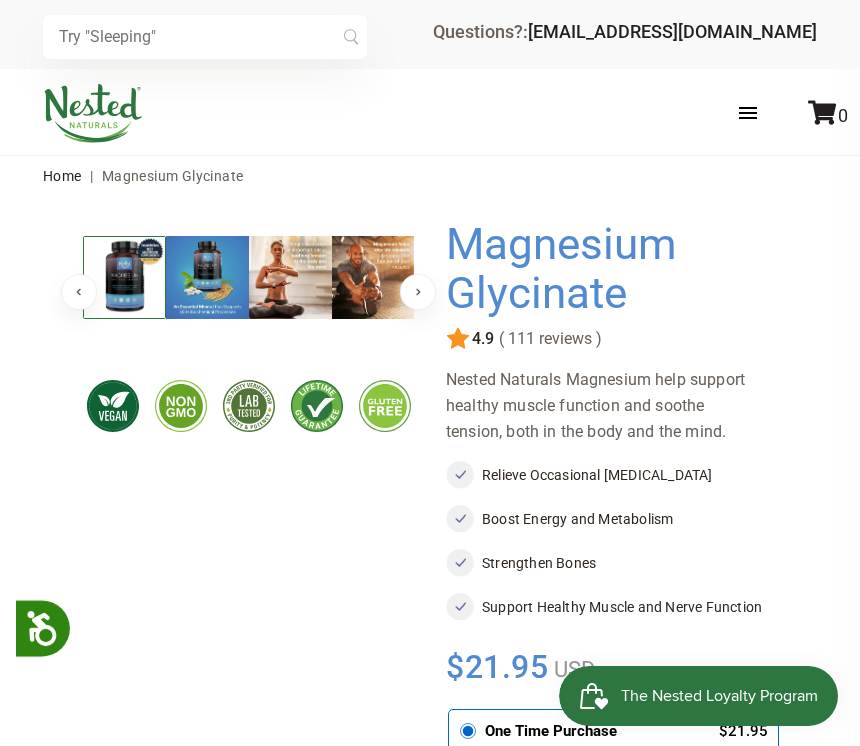 scroll, scrollTop: 2, scrollLeft: 0, axis: vertical 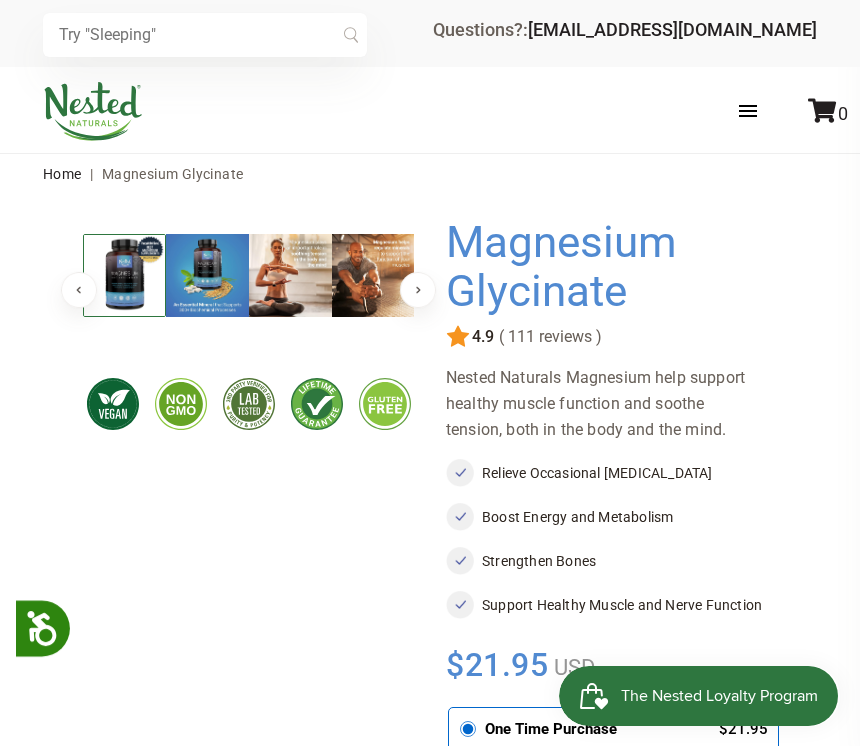 click on "Previous" at bounding box center (79, 290) 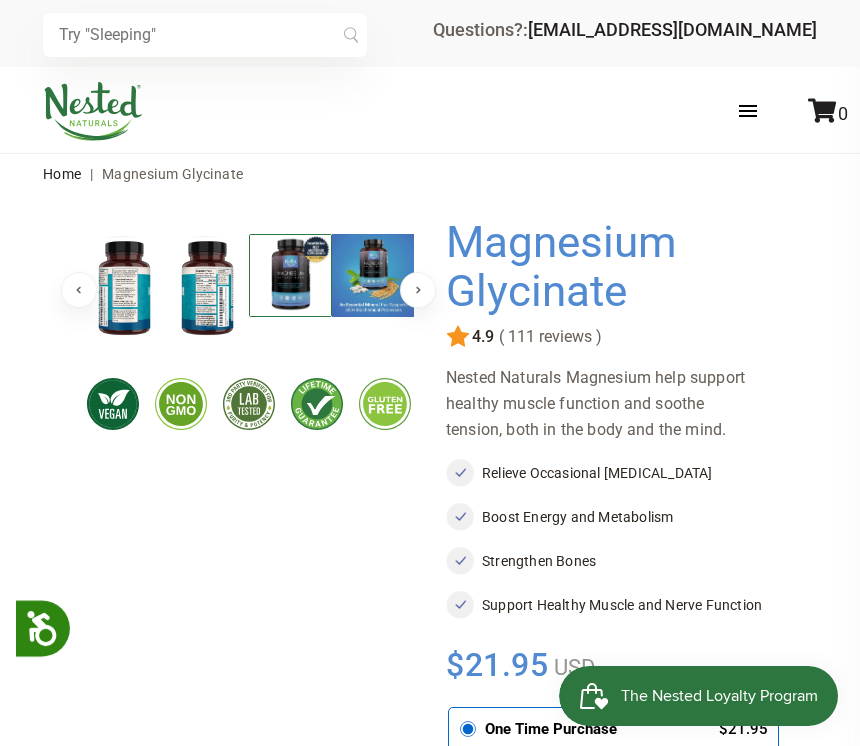 click on "Previous" at bounding box center [79, 290] 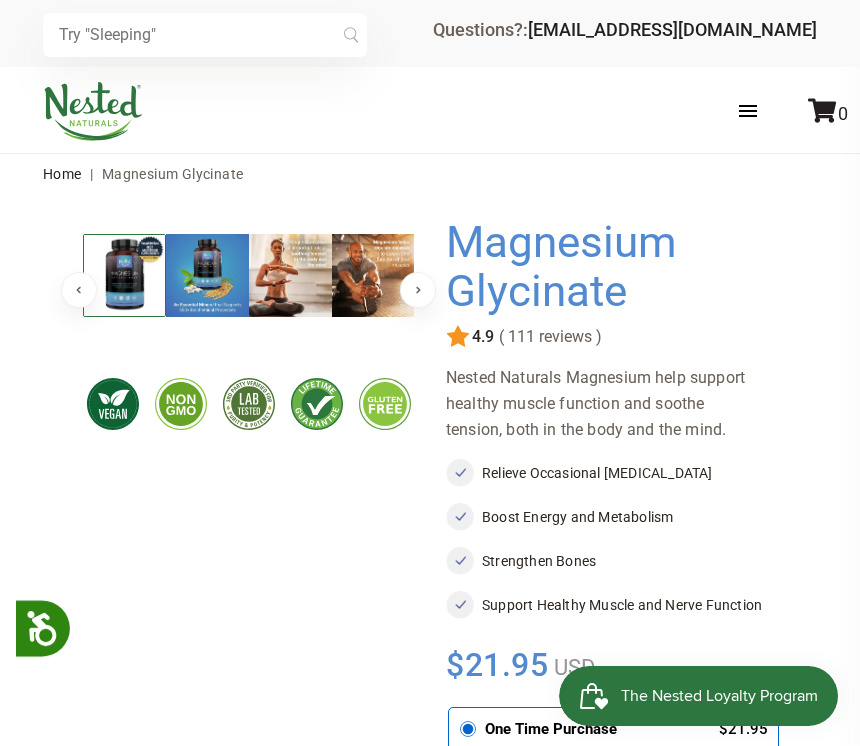 click at bounding box center (124, 275) 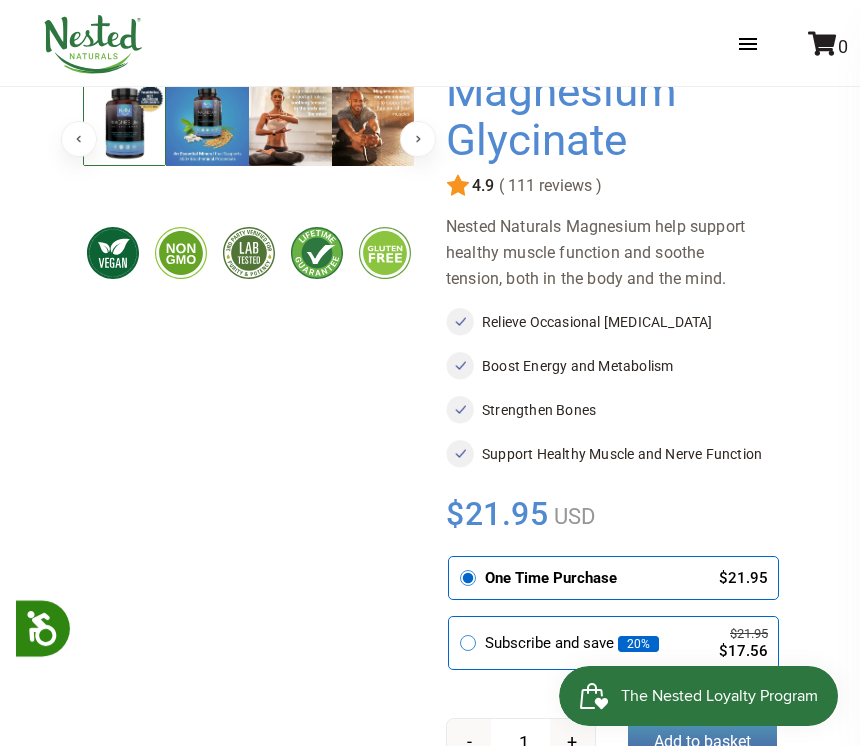 scroll, scrollTop: 0, scrollLeft: 0, axis: both 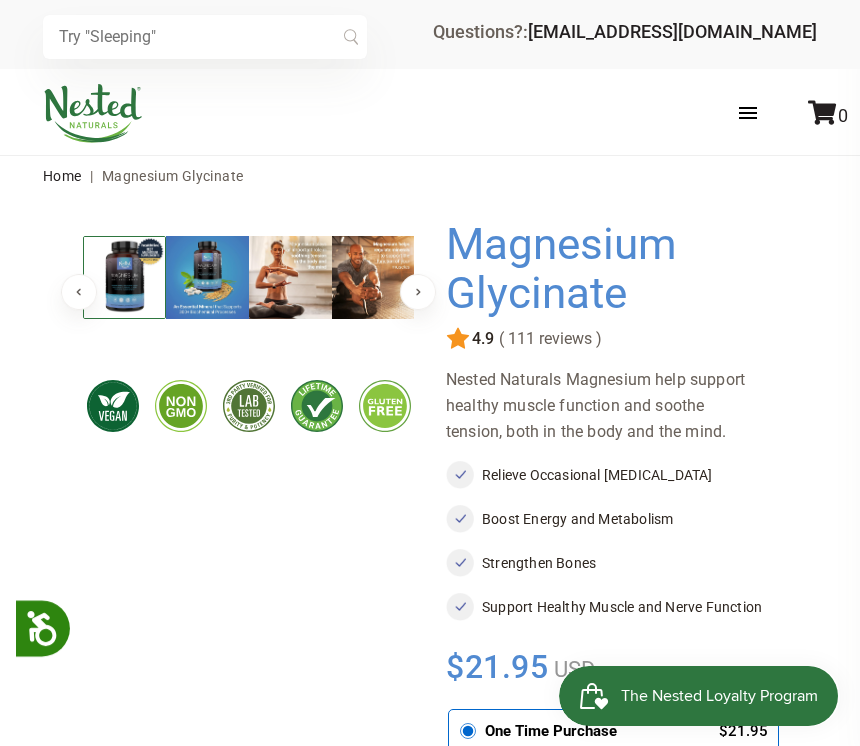click at bounding box center (124, 277) 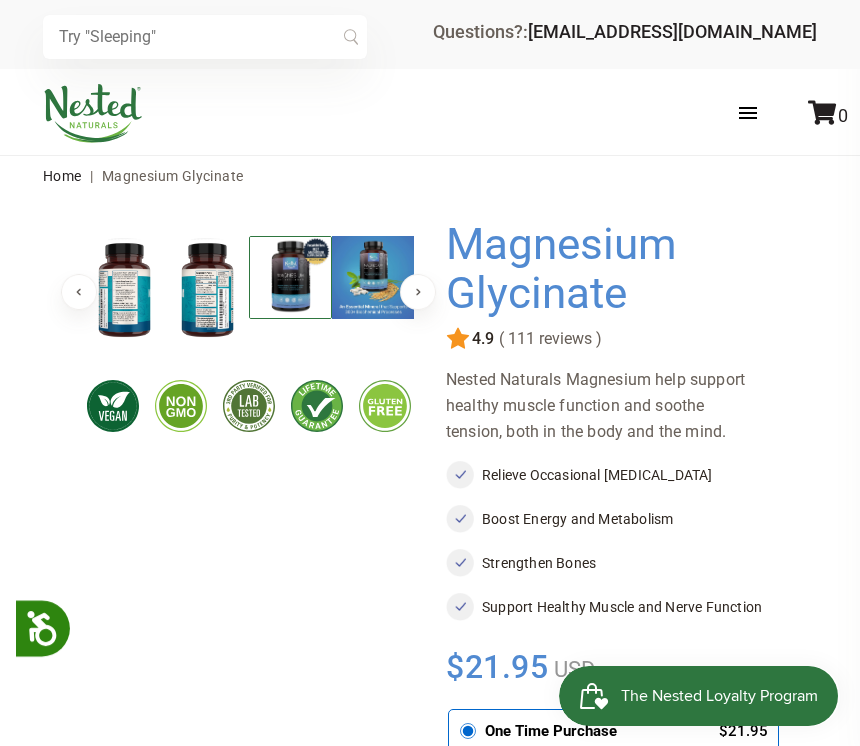 click on "Previous" at bounding box center (79, 292) 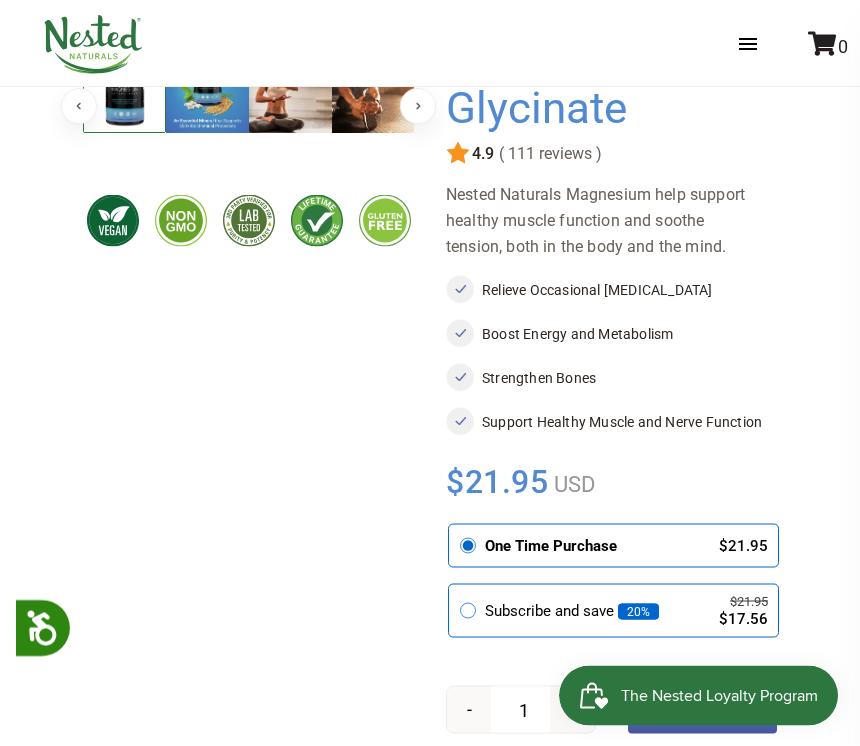 scroll, scrollTop: 183, scrollLeft: 0, axis: vertical 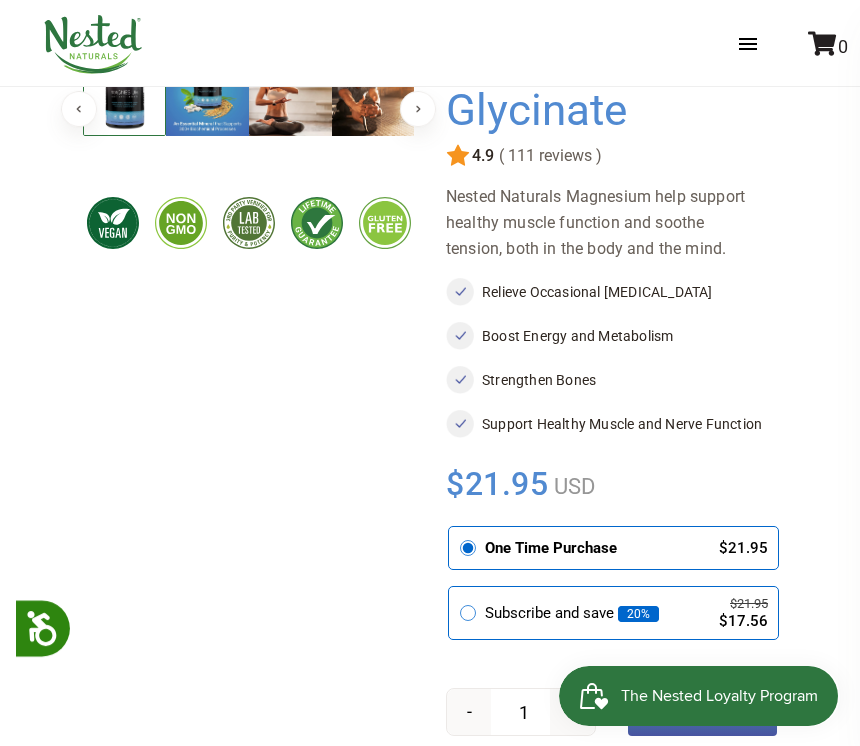 click on "One Time Purchase" at bounding box center [598, 548] 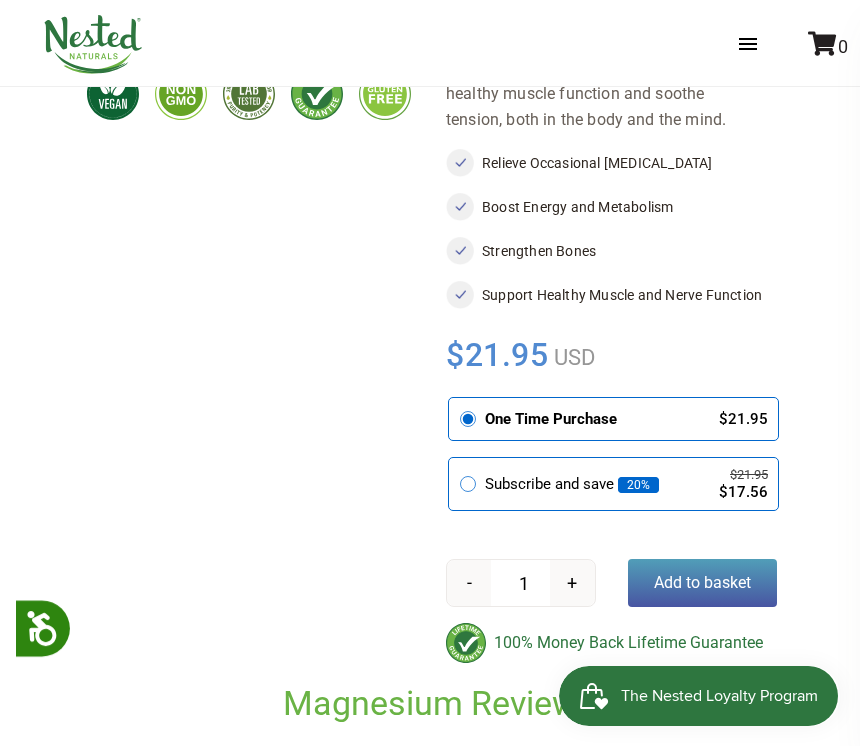 scroll, scrollTop: 311, scrollLeft: 0, axis: vertical 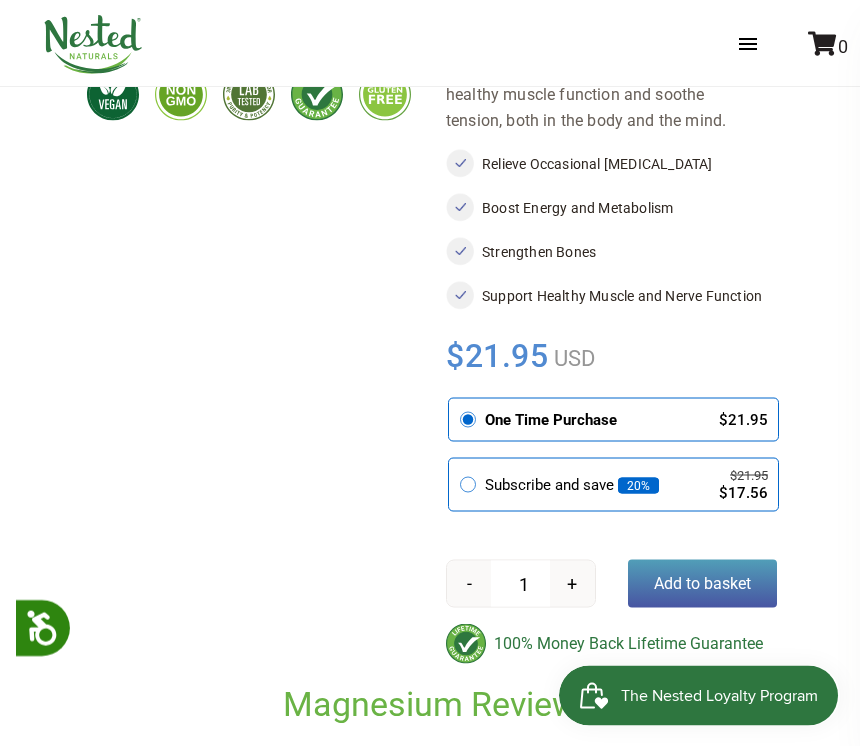click on "+" at bounding box center (572, 584) 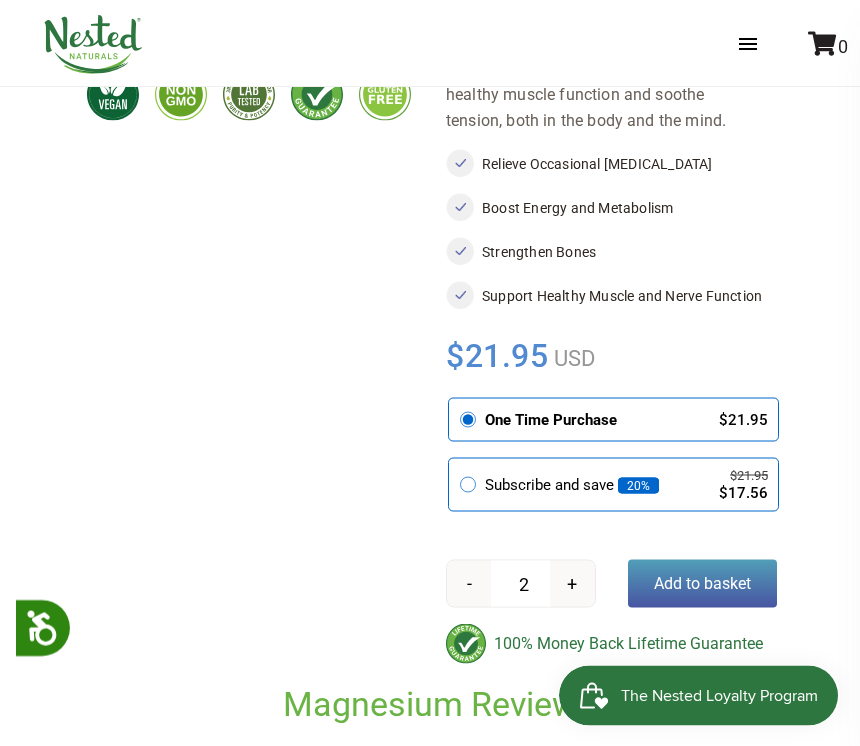 scroll, scrollTop: 312, scrollLeft: 0, axis: vertical 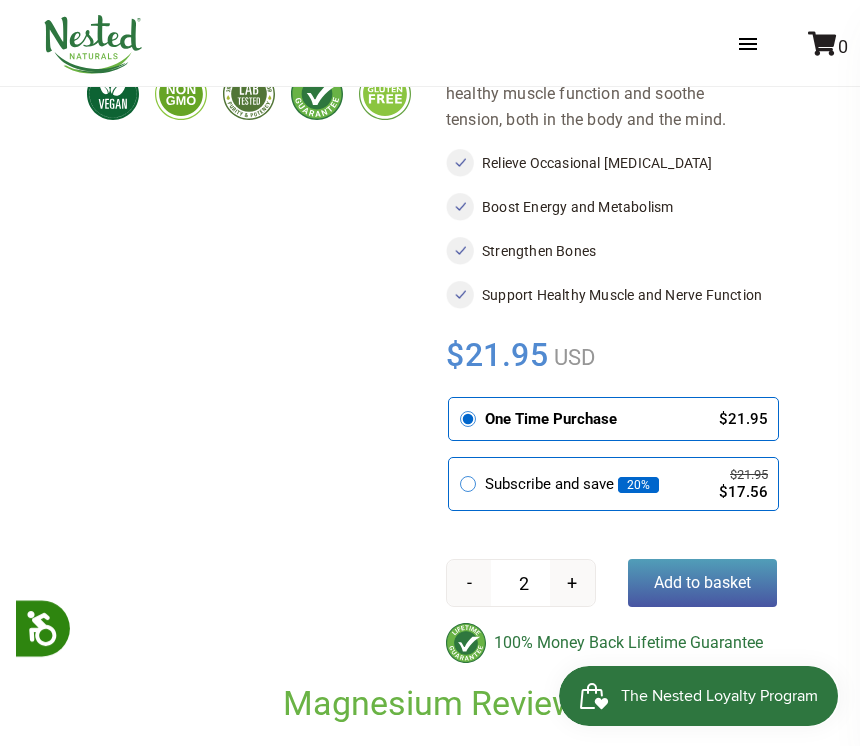 click on "+" at bounding box center [572, 583] 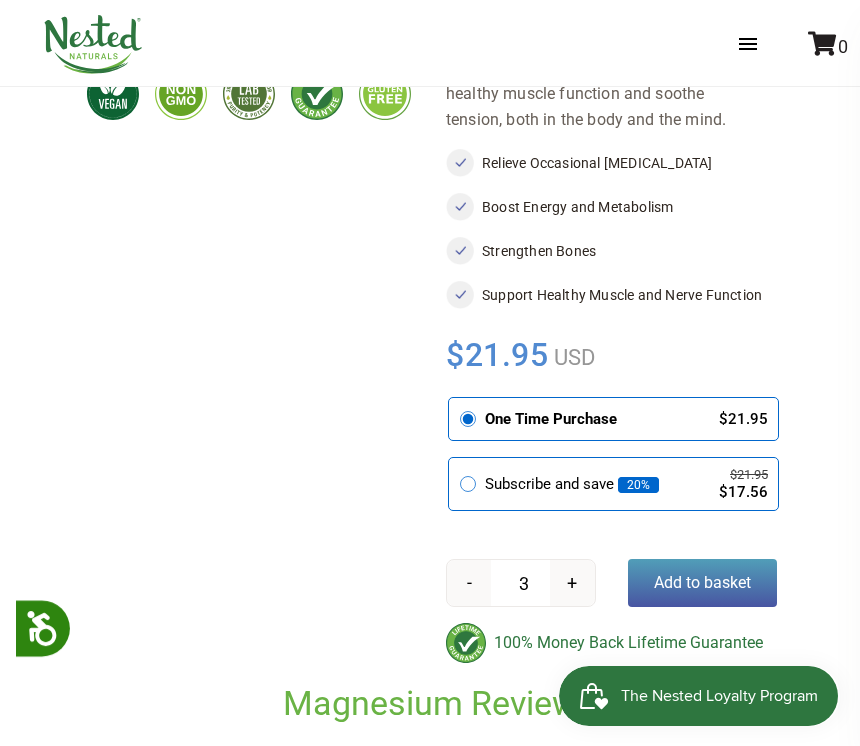 click on "+" at bounding box center [572, 583] 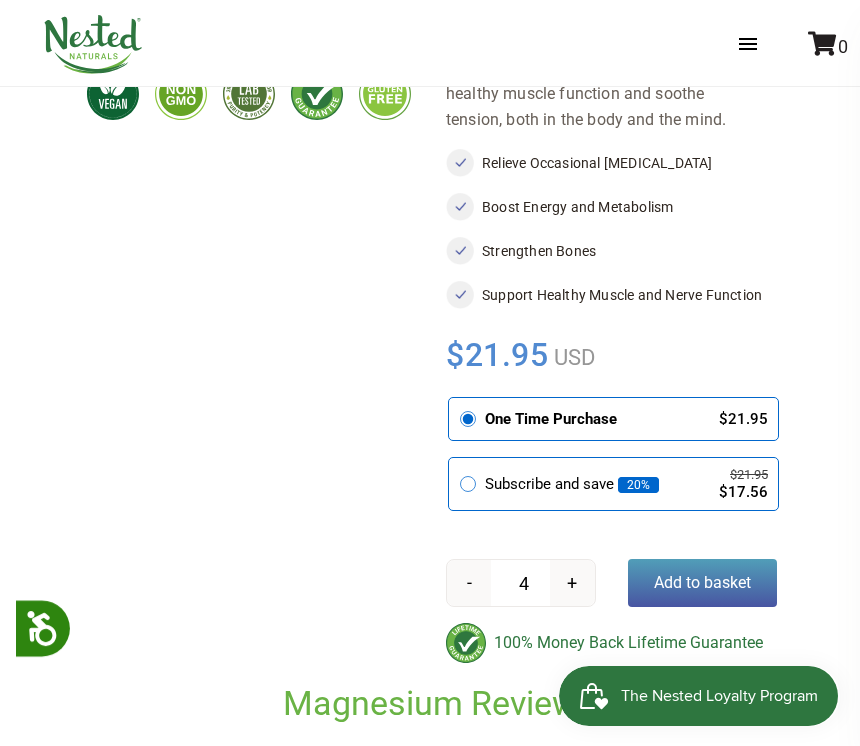 click on "+" at bounding box center (572, 583) 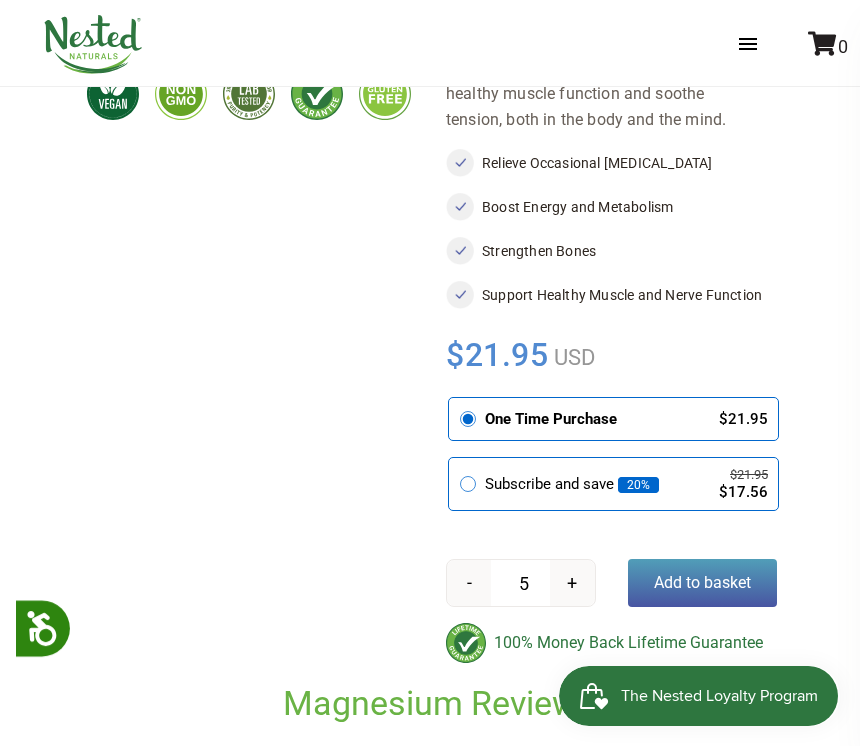 click on "Add to basket" at bounding box center (703, 583) 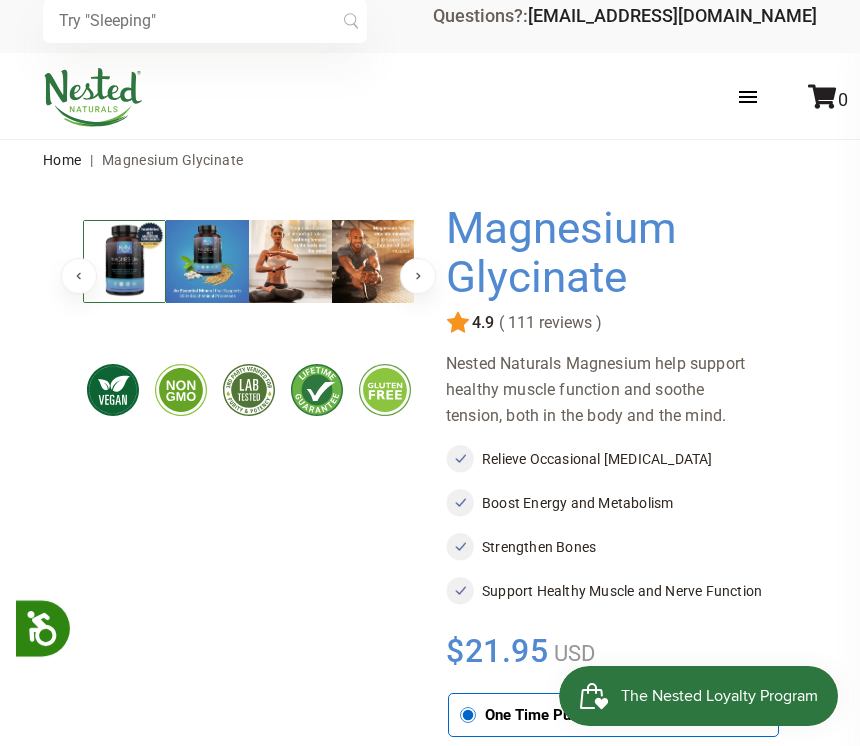 scroll, scrollTop: 0, scrollLeft: 0, axis: both 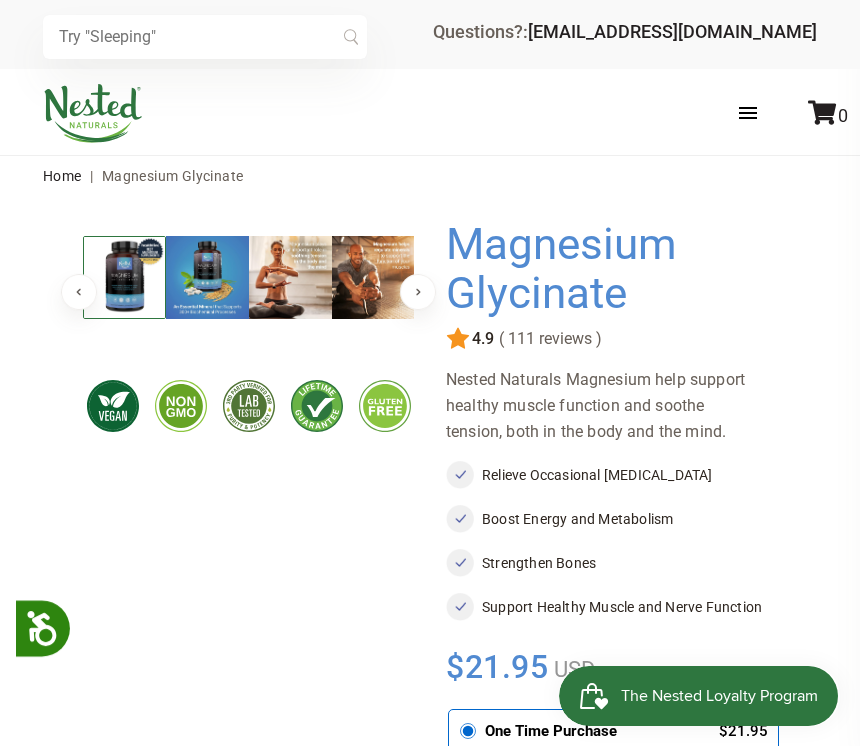 click on "( 111 reviews )" at bounding box center (548, 339) 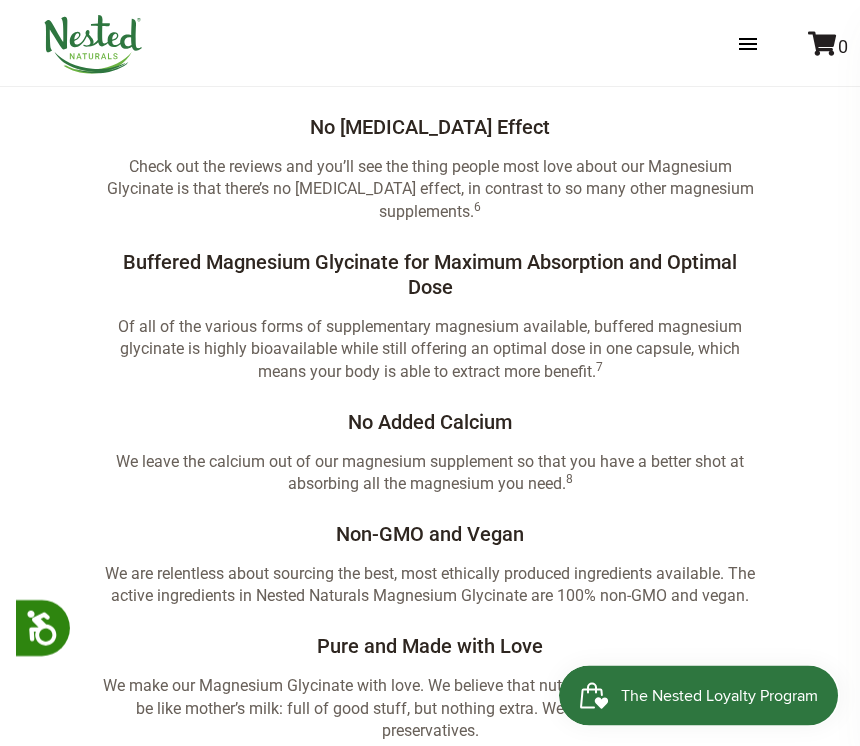 scroll, scrollTop: 3730, scrollLeft: 0, axis: vertical 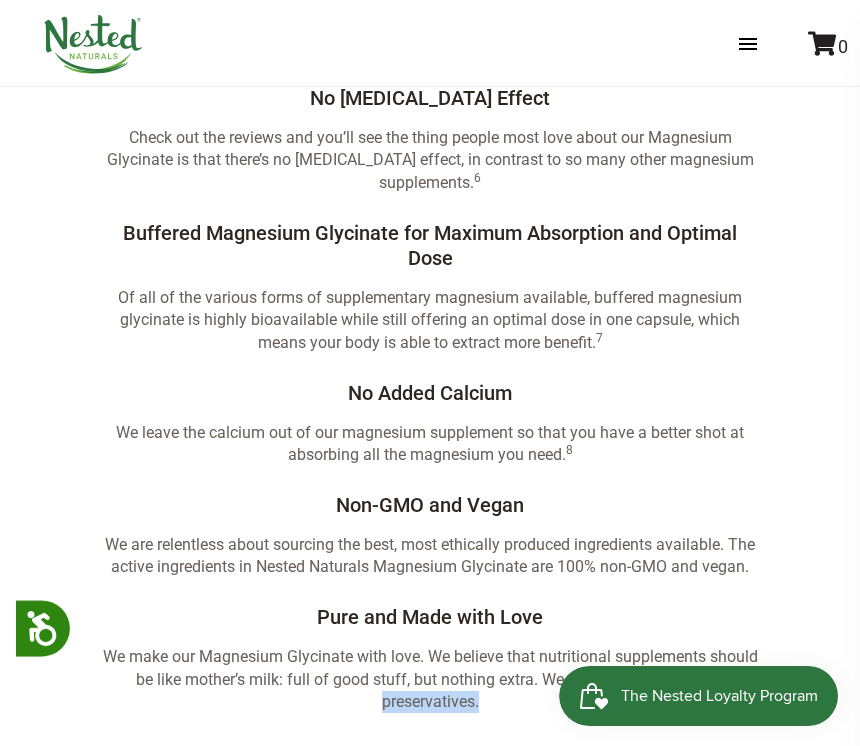 click on "The Nested Loyalty Program" at bounding box center (719, 696) 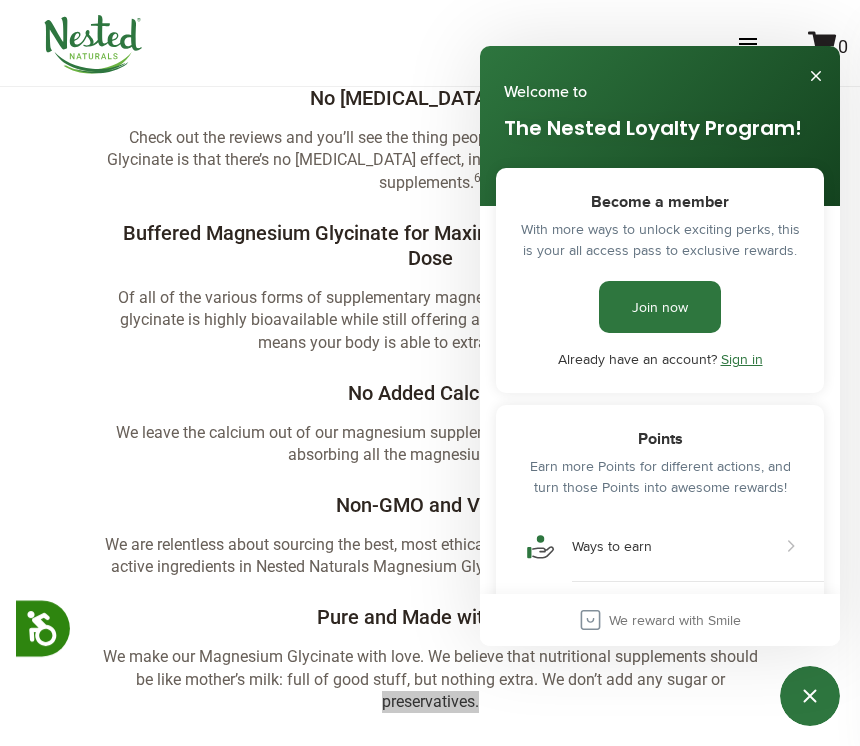 scroll, scrollTop: 0, scrollLeft: 0, axis: both 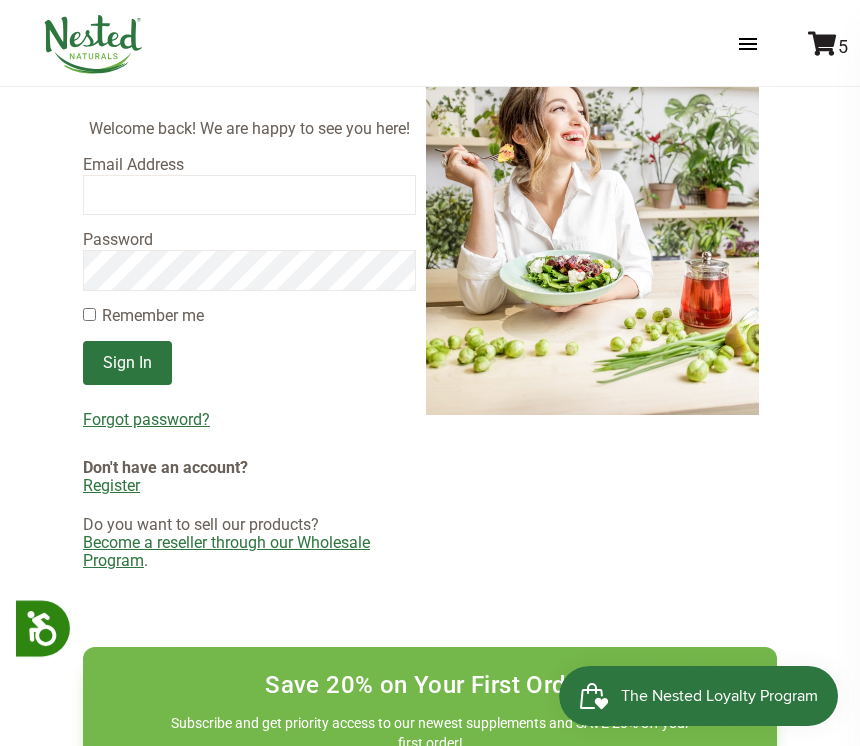 click at bounding box center (249, 195) 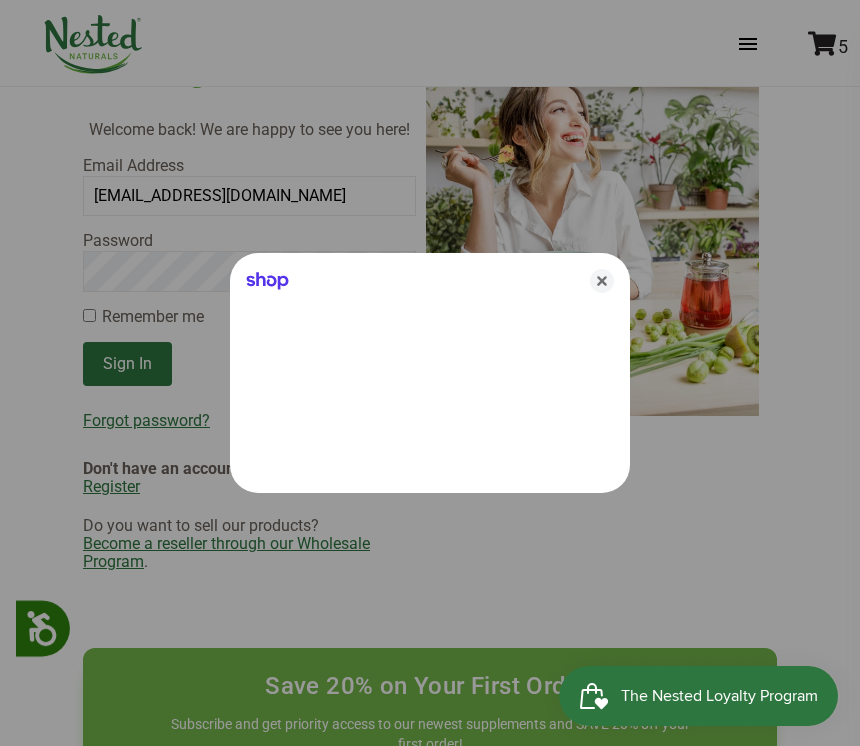 type on "[EMAIL_ADDRESS][DOMAIN_NAME]" 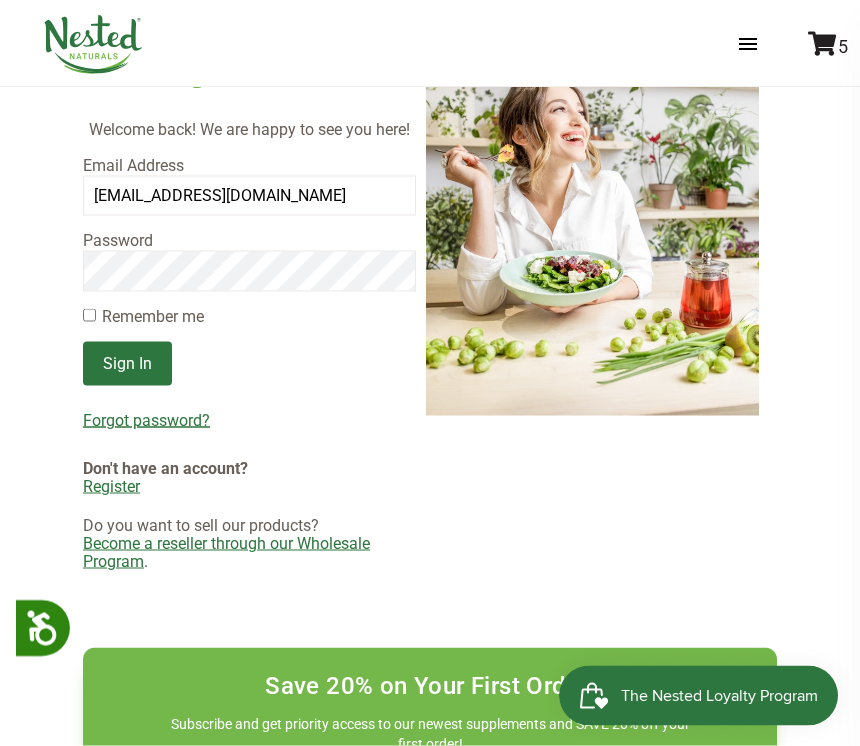 scroll, scrollTop: 254, scrollLeft: 0, axis: vertical 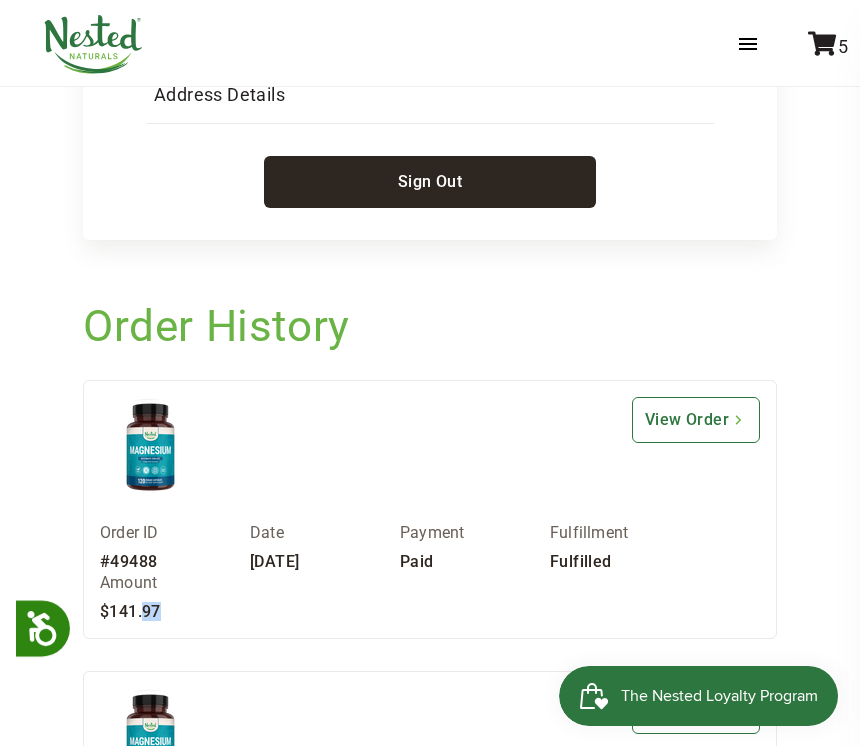 click on "View Order" at bounding box center (430, 447) 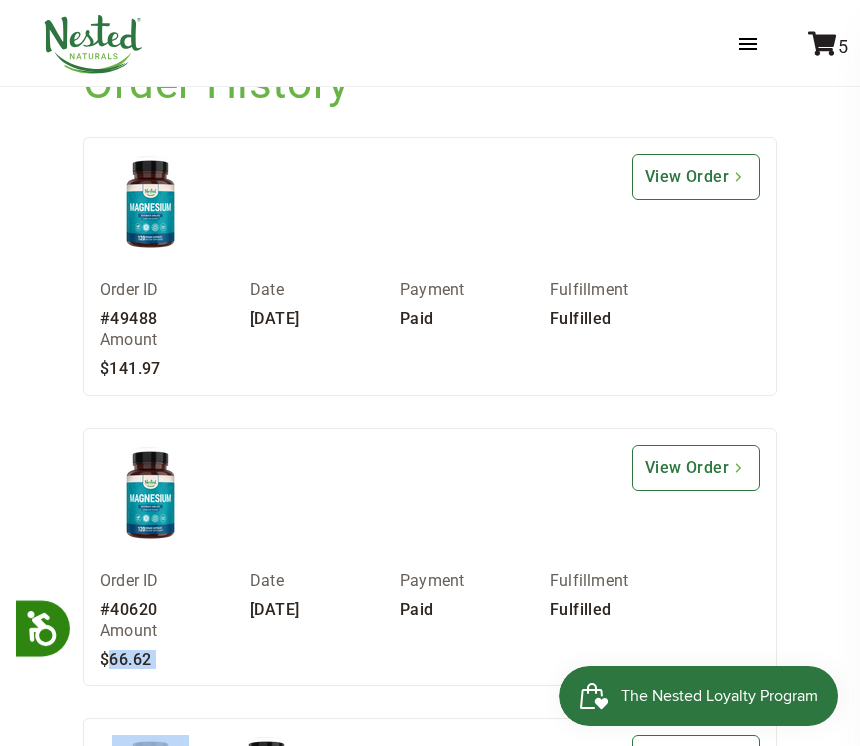 scroll, scrollTop: 652, scrollLeft: 0, axis: vertical 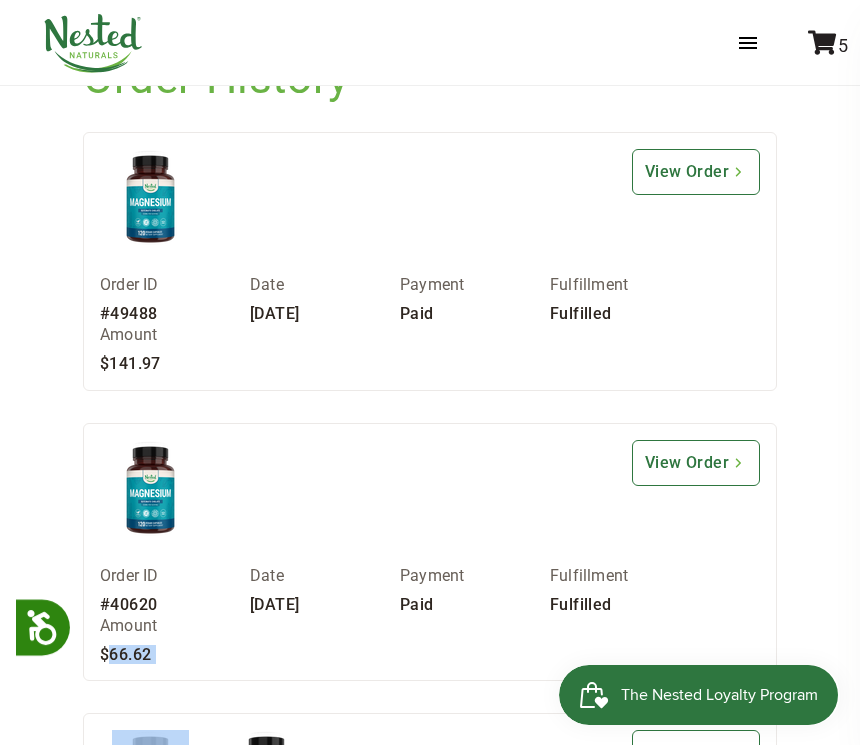 click on "View Order" at bounding box center (696, 173) 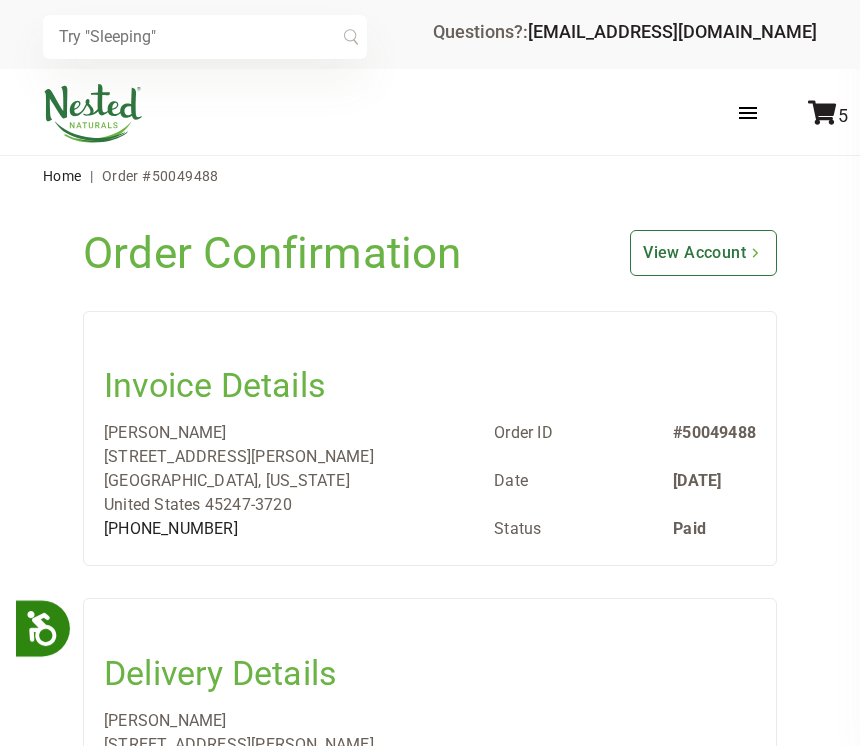 scroll, scrollTop: 0, scrollLeft: 0, axis: both 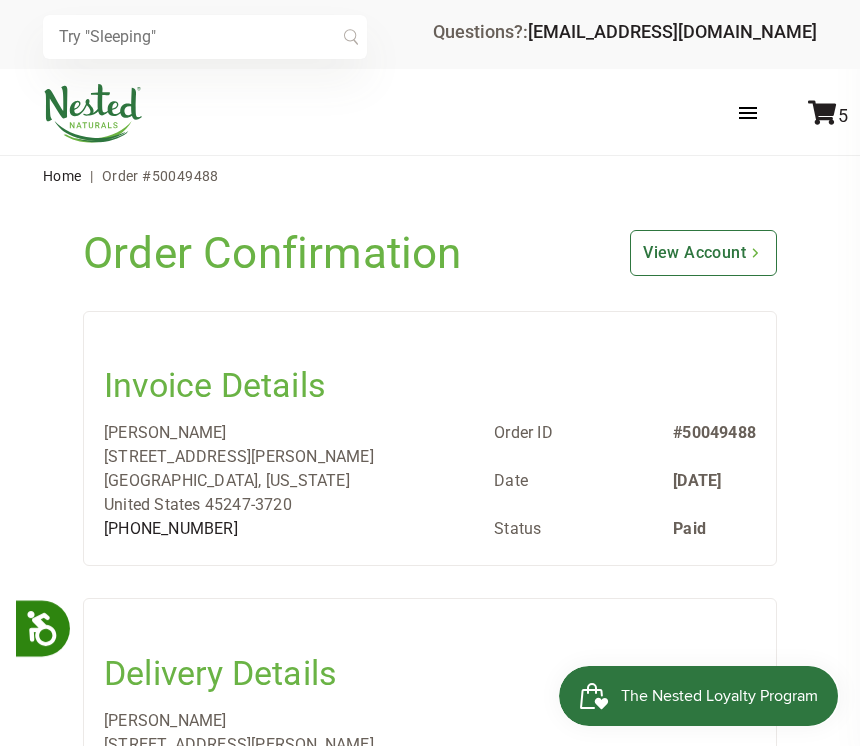 click on "View Account" at bounding box center [703, 253] 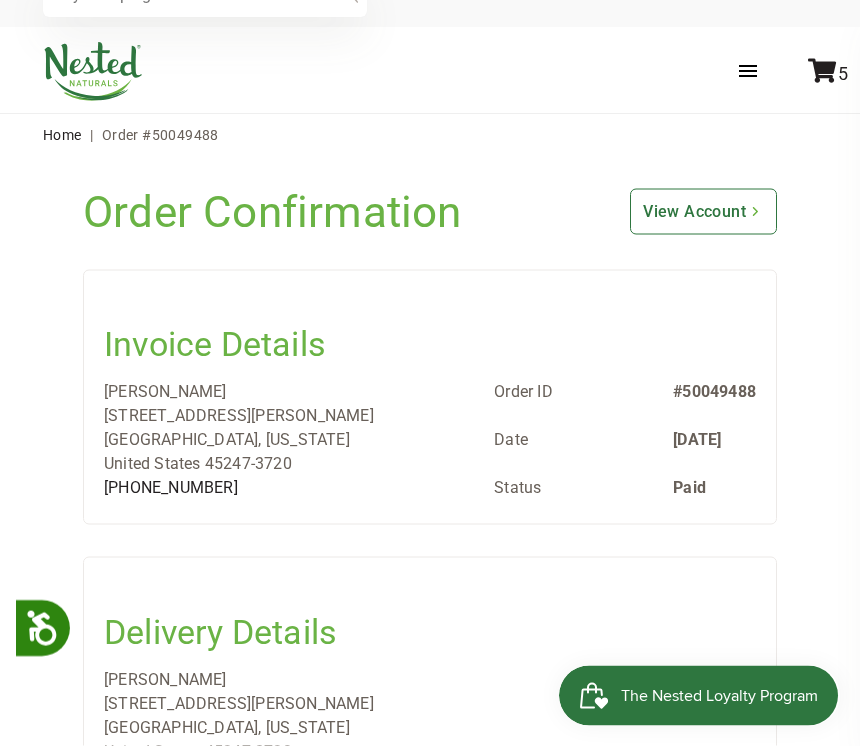 scroll, scrollTop: 0, scrollLeft: 0, axis: both 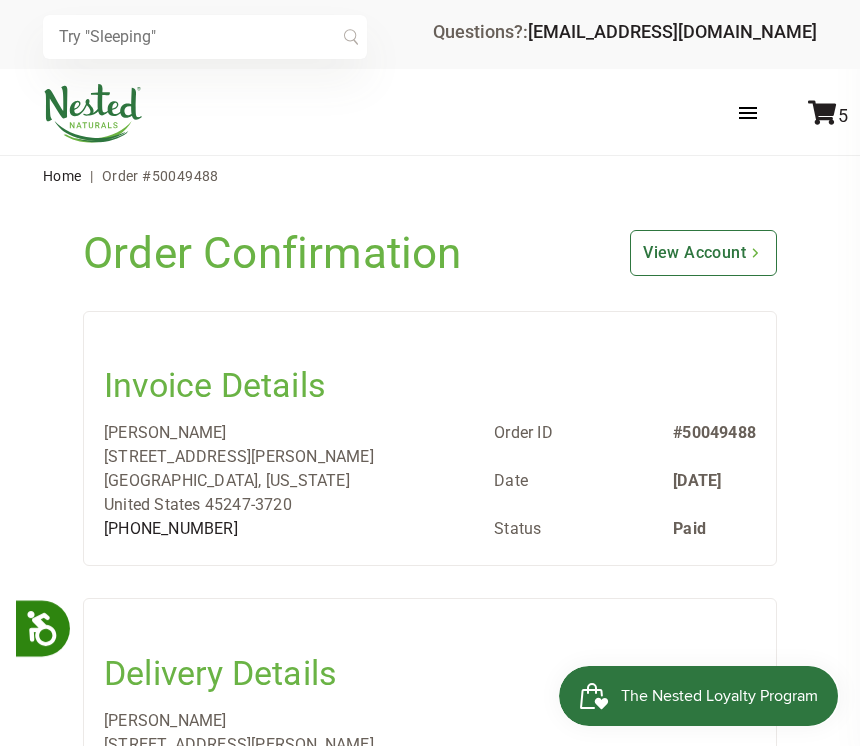 click at bounding box center [822, 112] 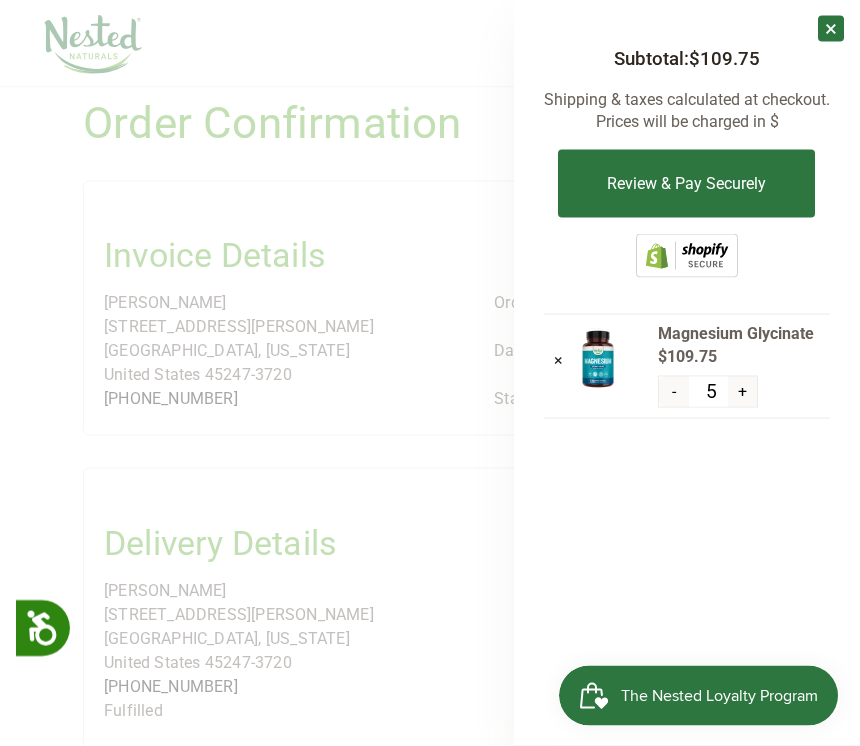 scroll, scrollTop: 128, scrollLeft: 0, axis: vertical 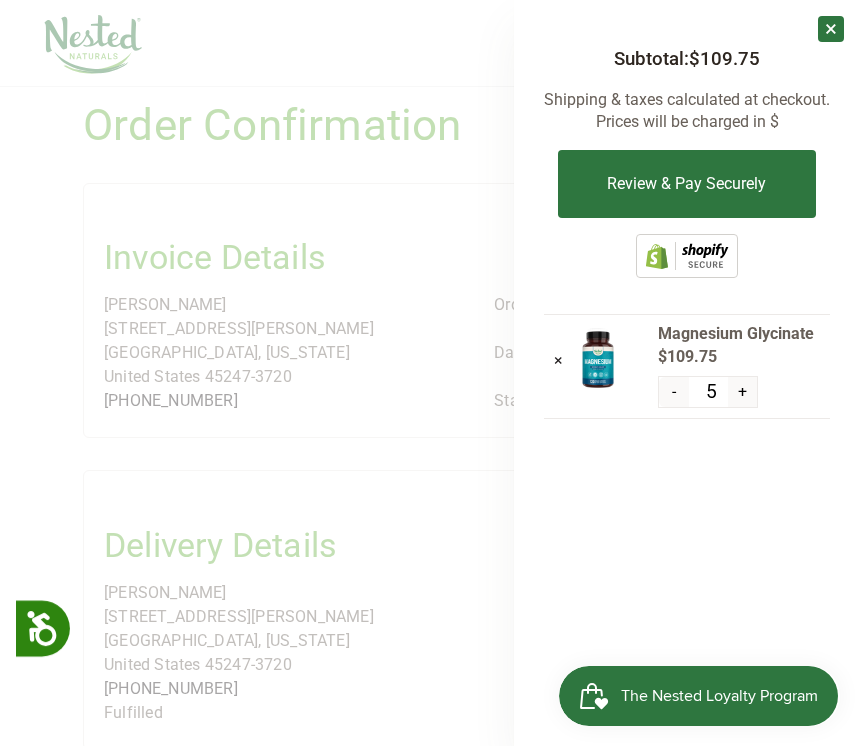 click on "Review & Pay Securely" at bounding box center (686, 184) 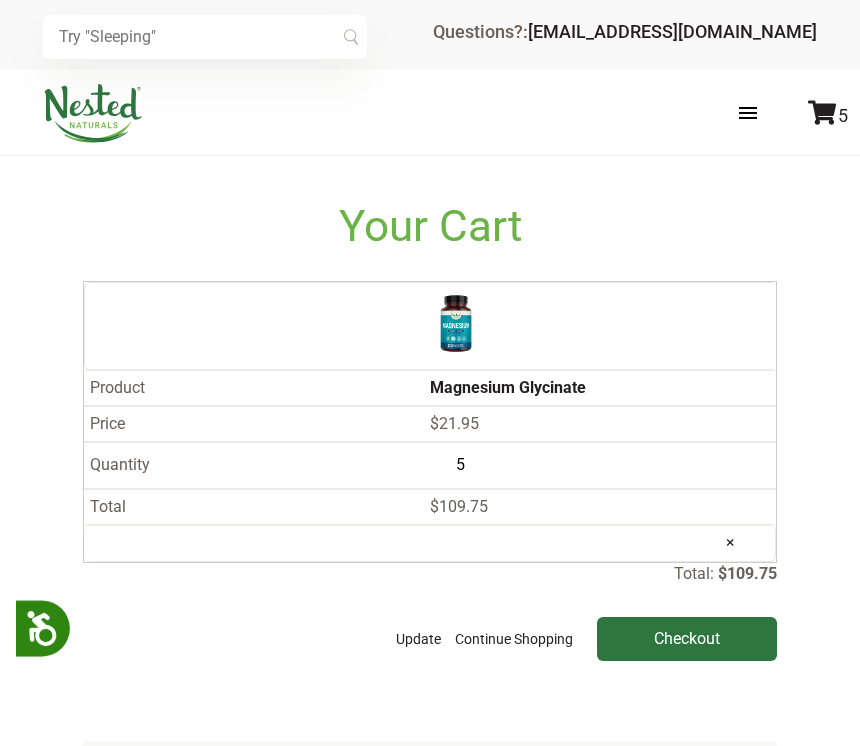 scroll, scrollTop: 0, scrollLeft: 0, axis: both 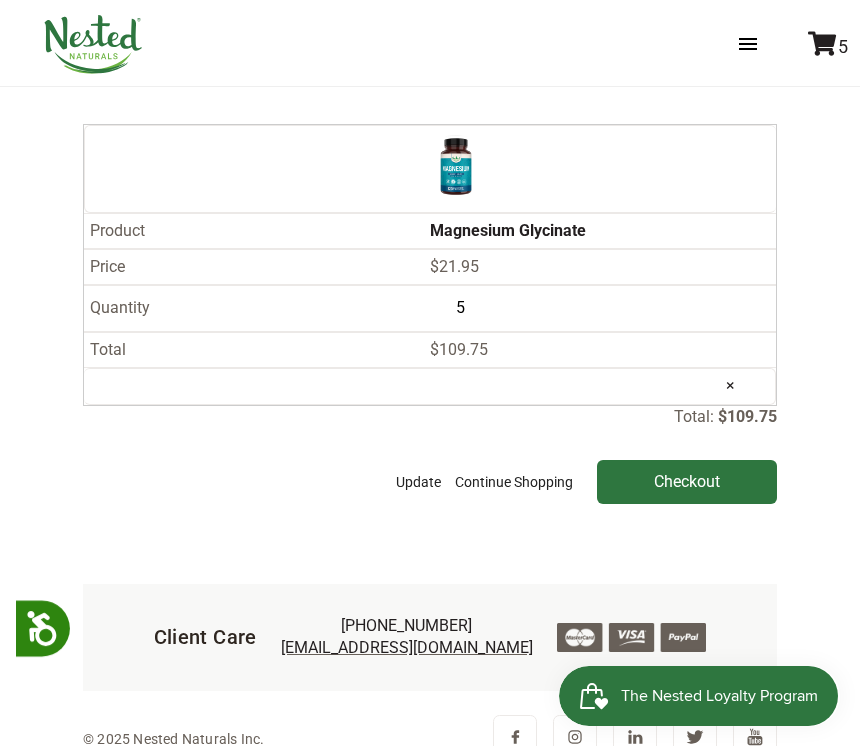 click on "Checkout" at bounding box center (687, 482) 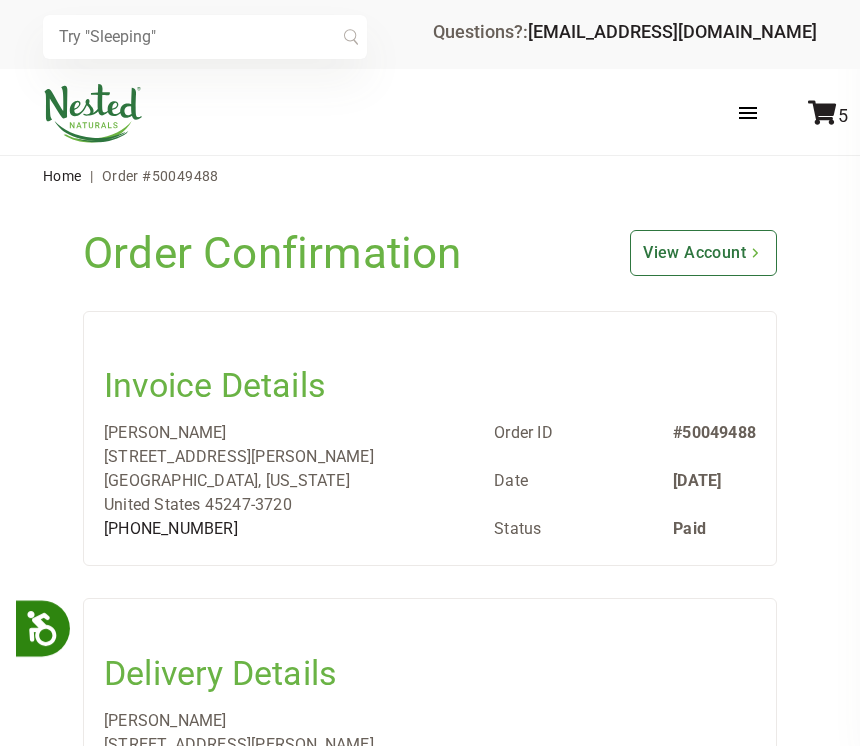 scroll, scrollTop: 159, scrollLeft: 0, axis: vertical 